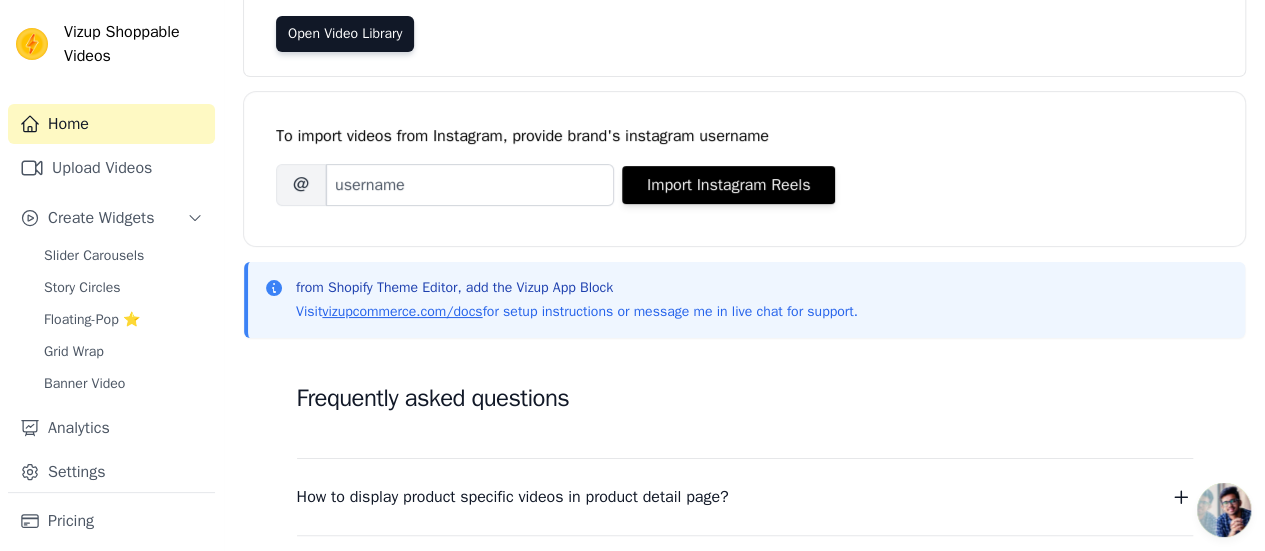 scroll, scrollTop: 200, scrollLeft: 0, axis: vertical 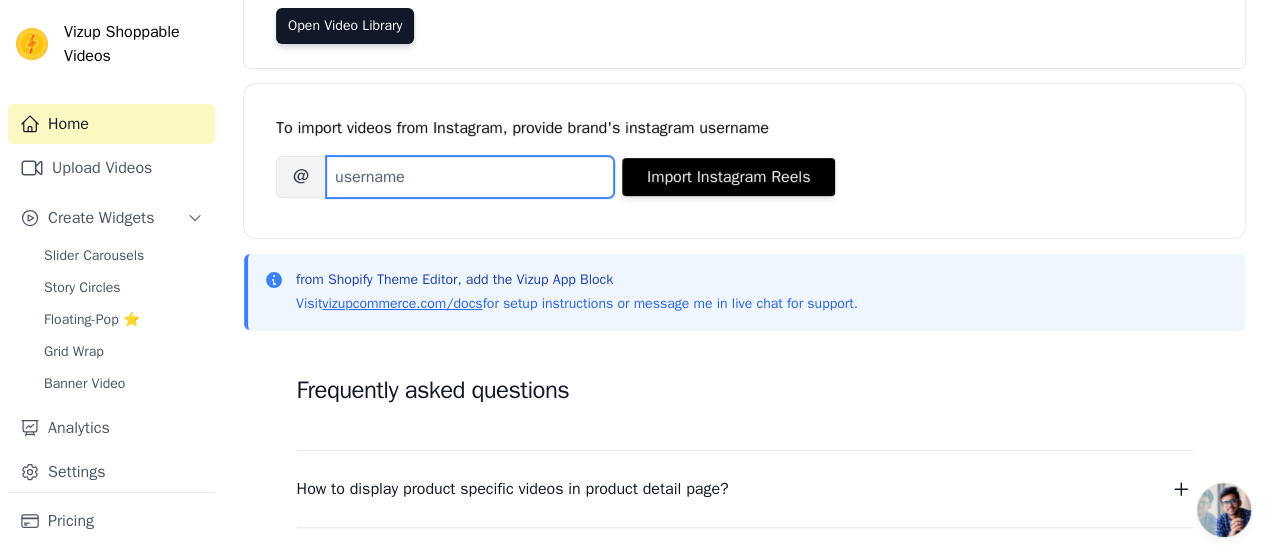 click on "Brand's Instagram Username" at bounding box center (470, 177) 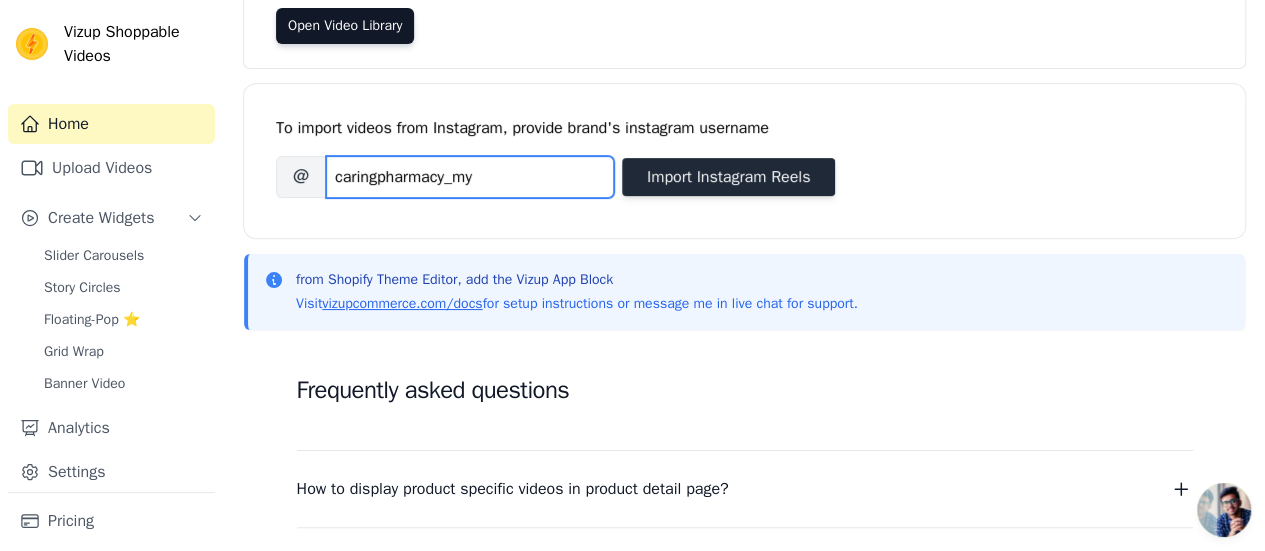 type on "caringpharmacy_my" 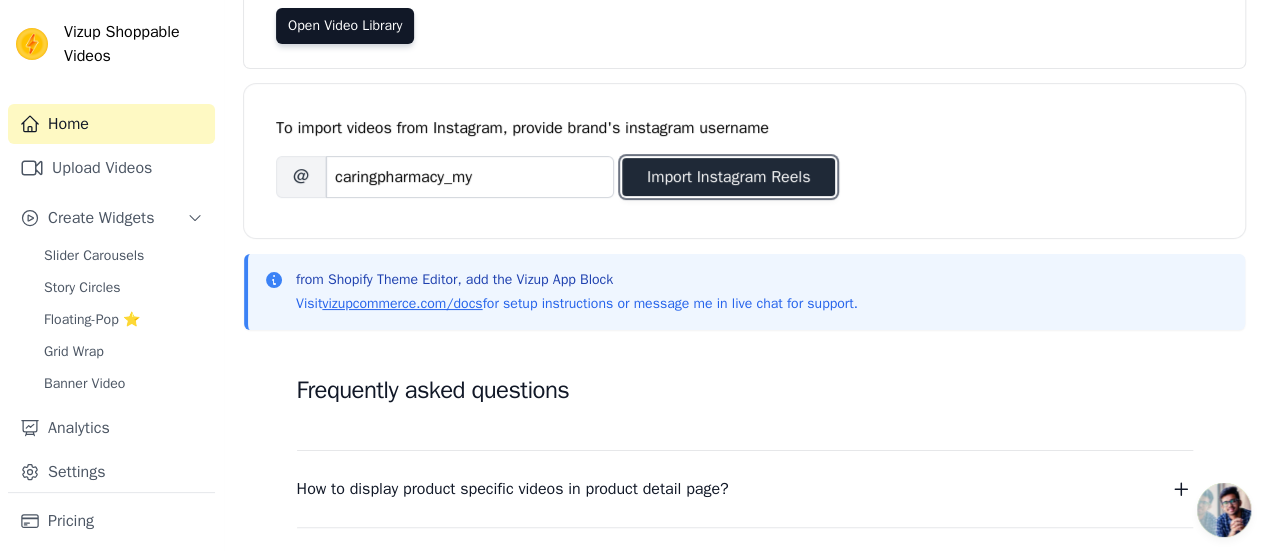 click on "Import Instagram Reels" at bounding box center (728, 177) 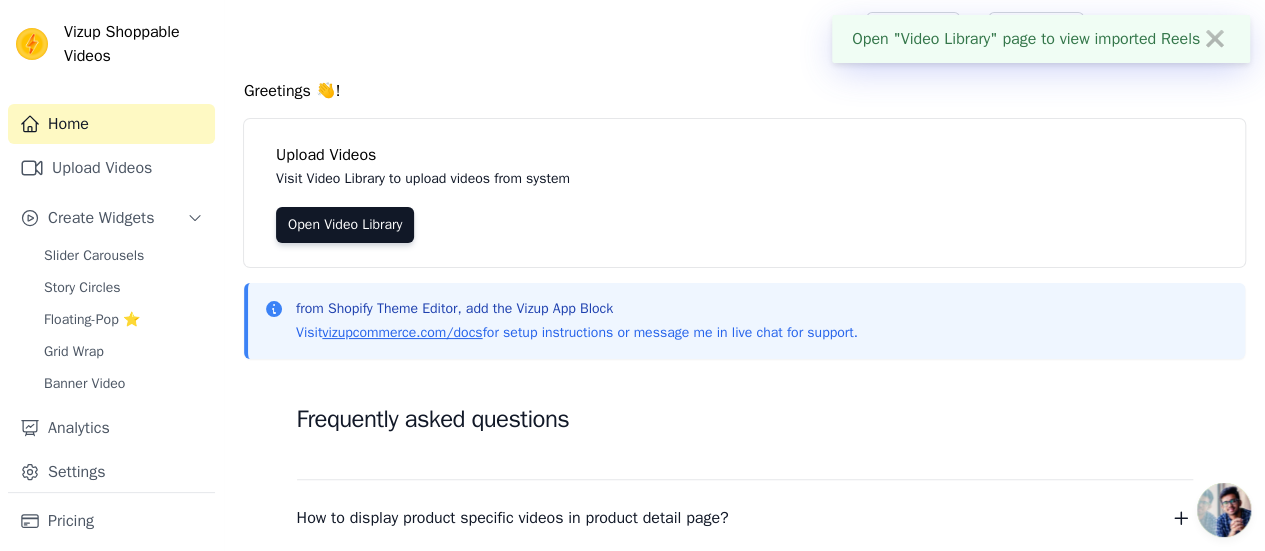 scroll, scrollTop: 0, scrollLeft: 0, axis: both 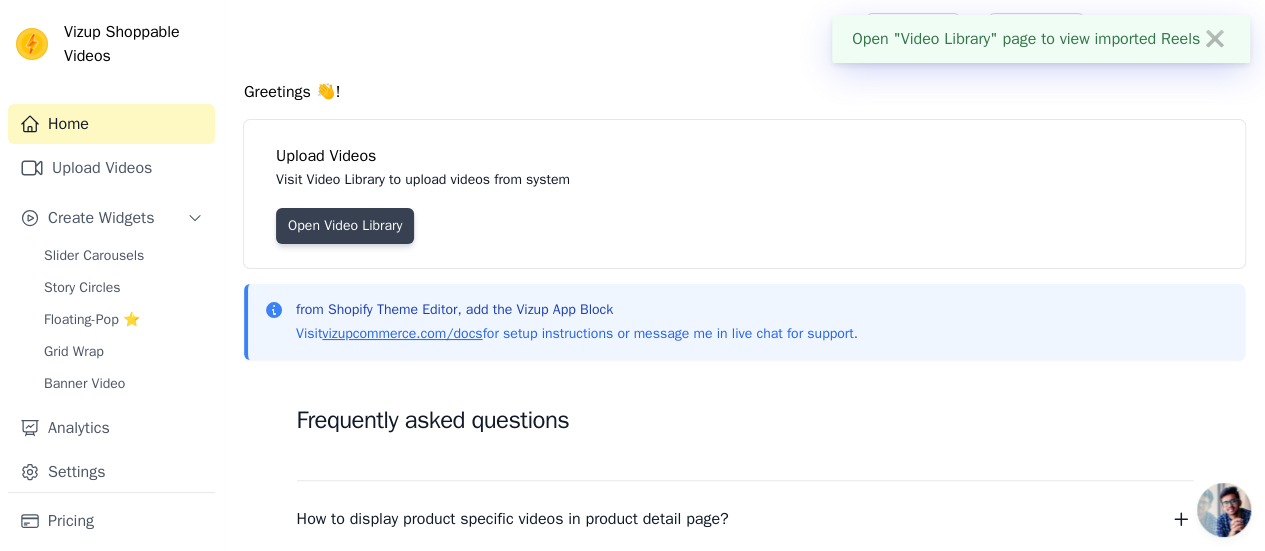 click on "Open Video Library" at bounding box center (345, 226) 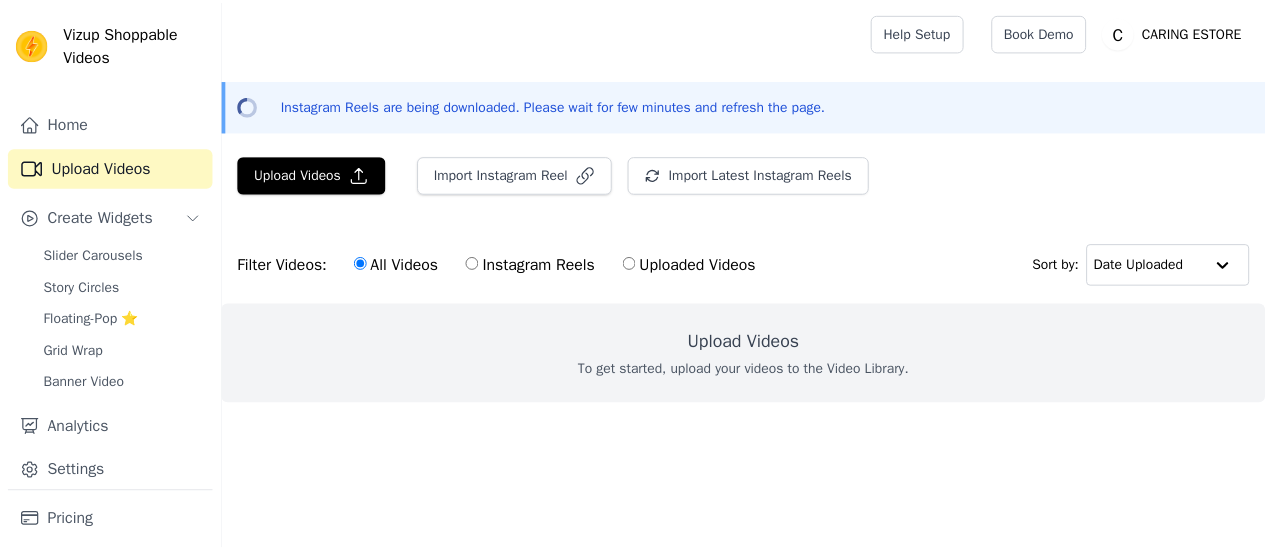 scroll, scrollTop: 0, scrollLeft: 0, axis: both 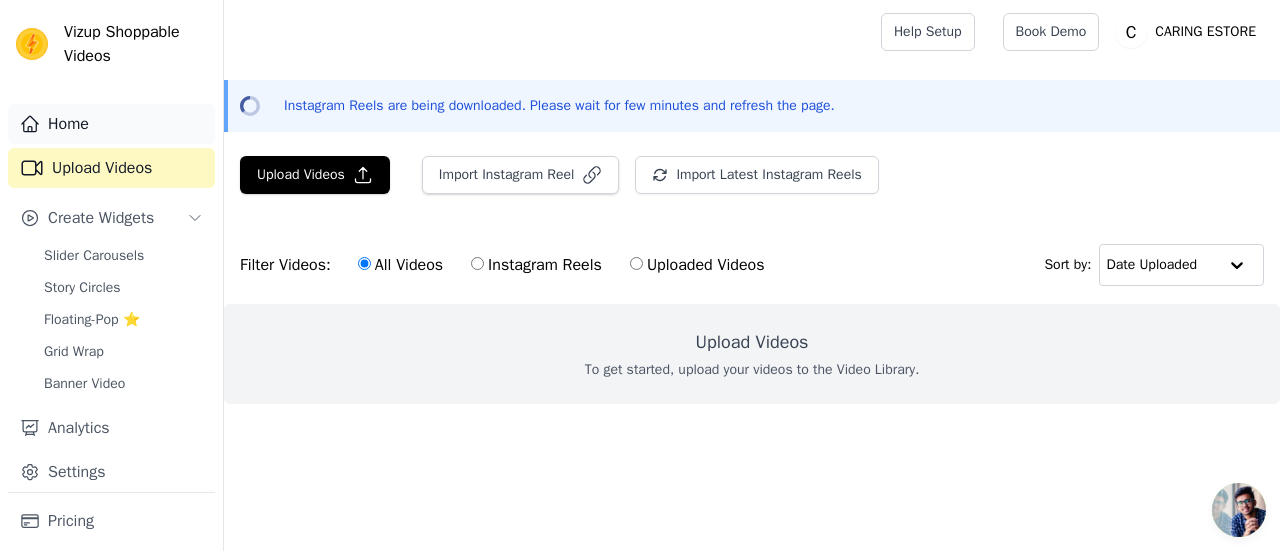 click on "Home" at bounding box center [111, 124] 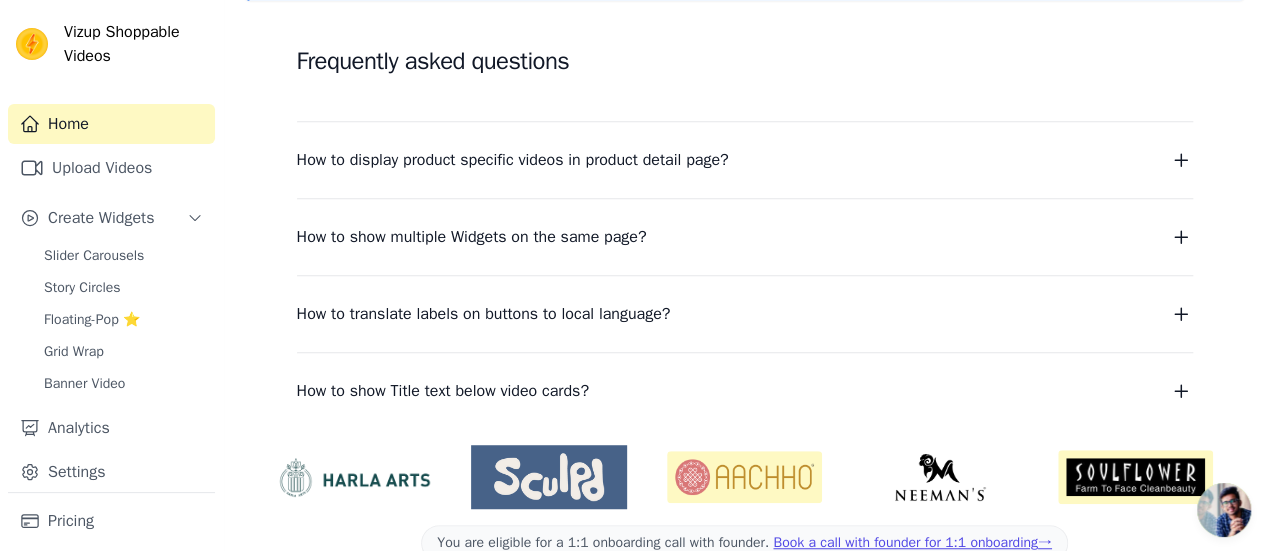 scroll, scrollTop: 483, scrollLeft: 0, axis: vertical 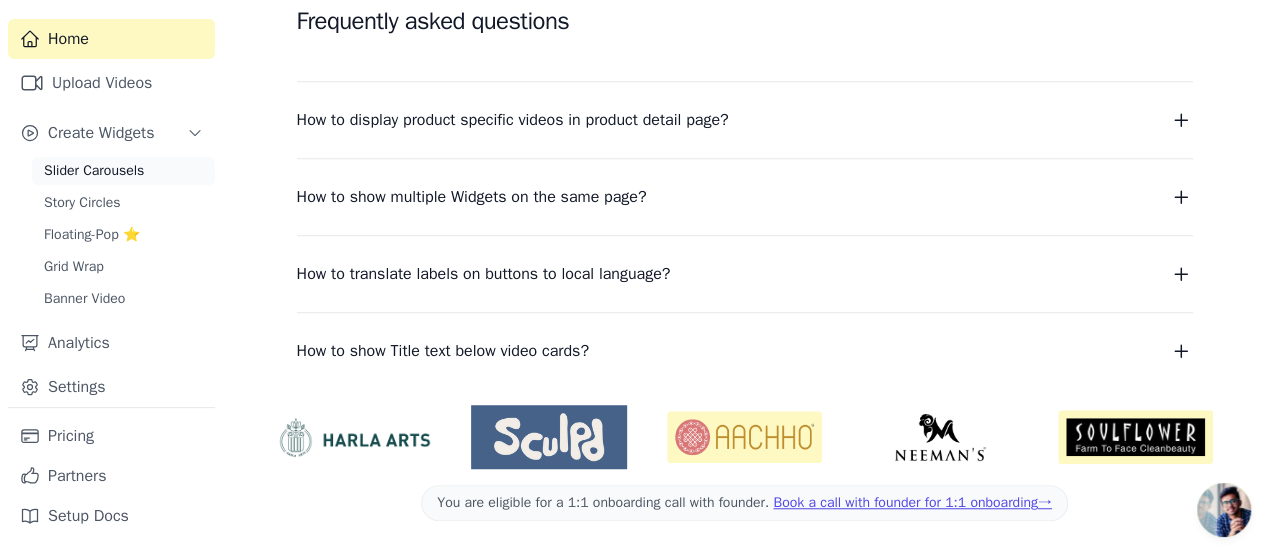 click on "Slider Carousels" at bounding box center (94, 171) 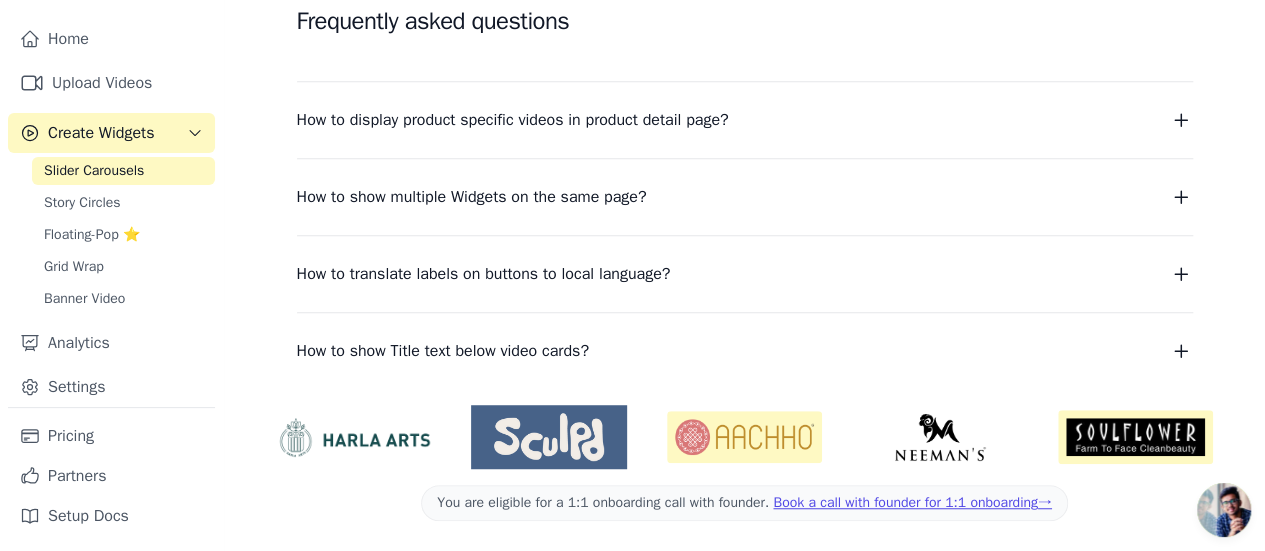 scroll, scrollTop: 0, scrollLeft: 0, axis: both 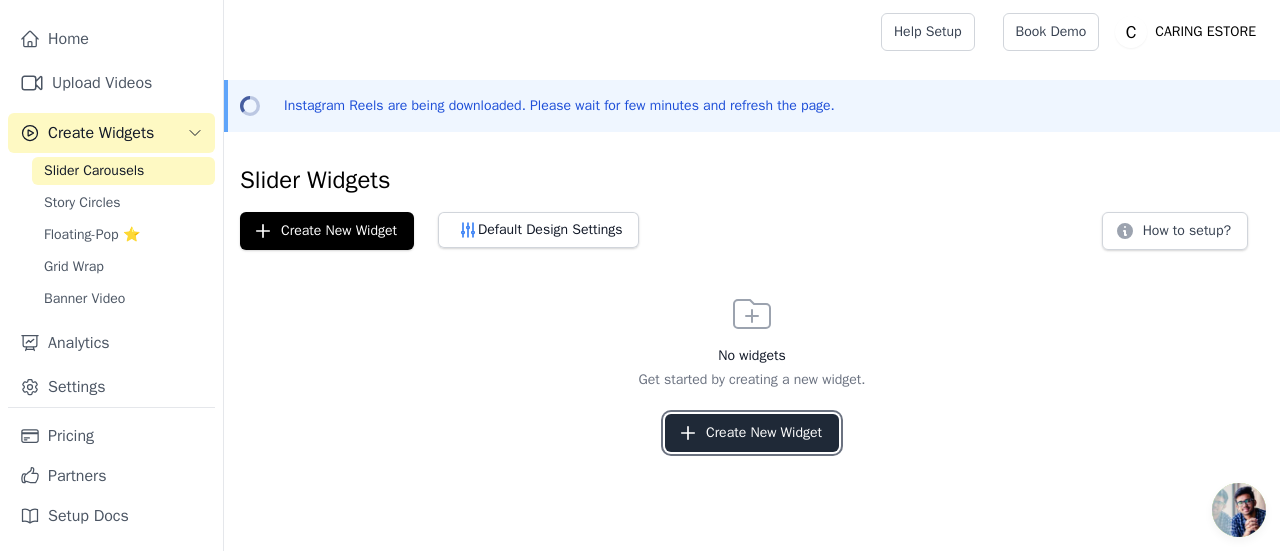 click on "Create New Widget" at bounding box center [752, 433] 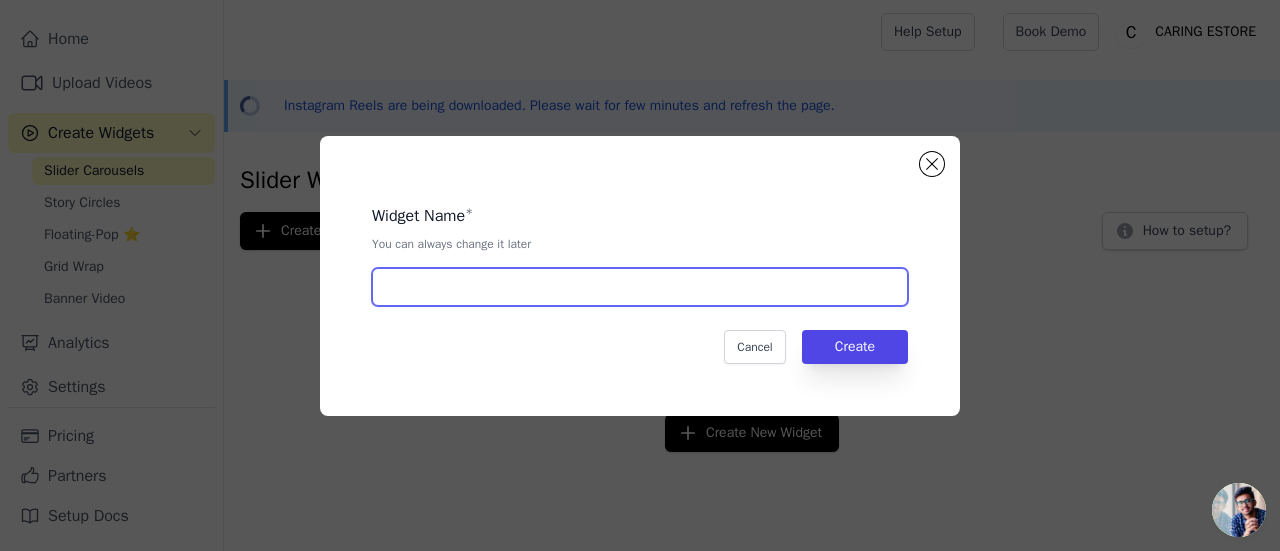 click at bounding box center [640, 287] 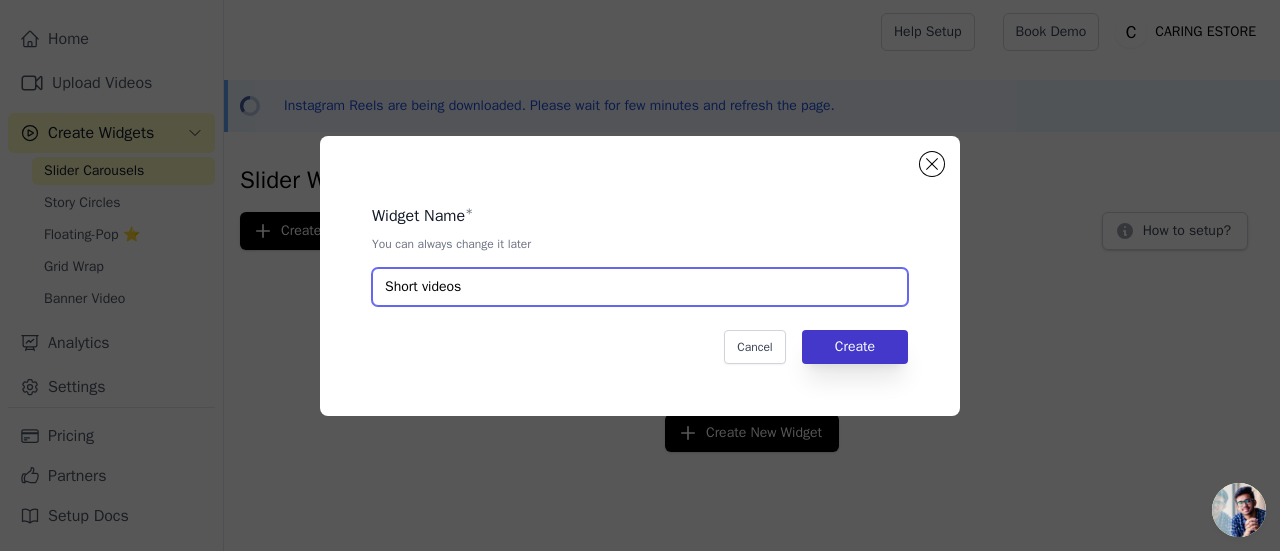 type on "Short videos" 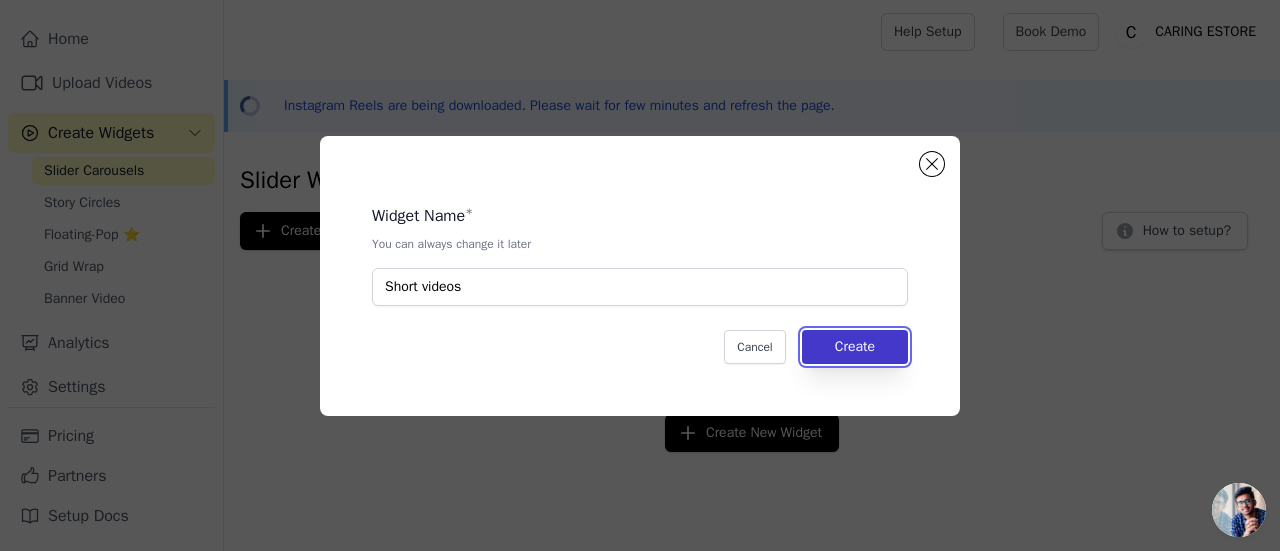 click on "Create" at bounding box center (855, 347) 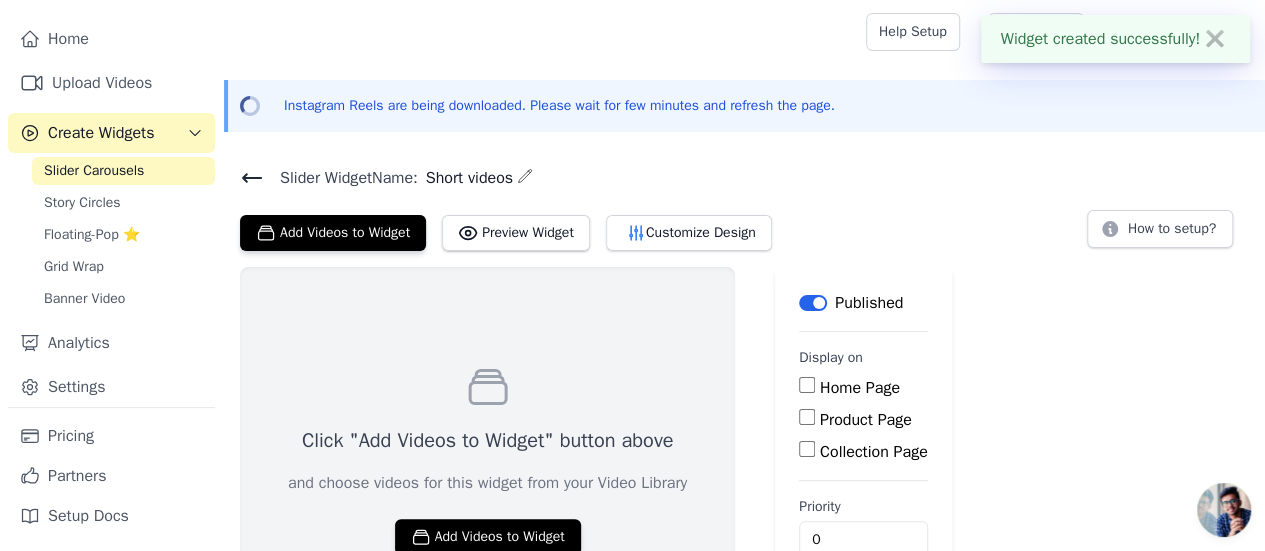 scroll, scrollTop: 98, scrollLeft: 0, axis: vertical 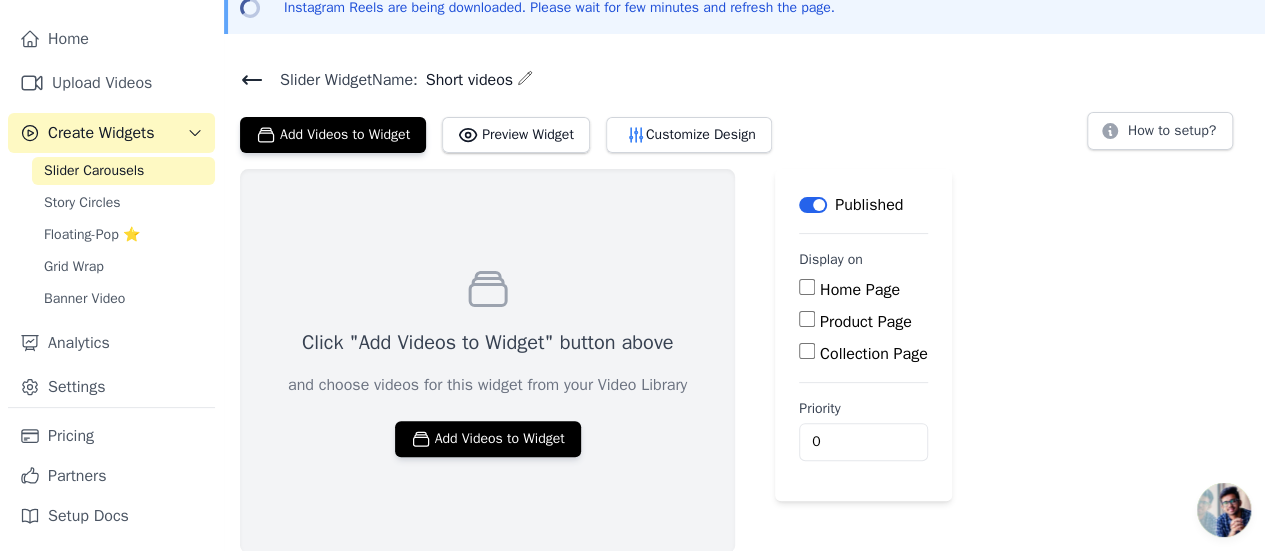 click on "Product Page" at bounding box center [863, 322] 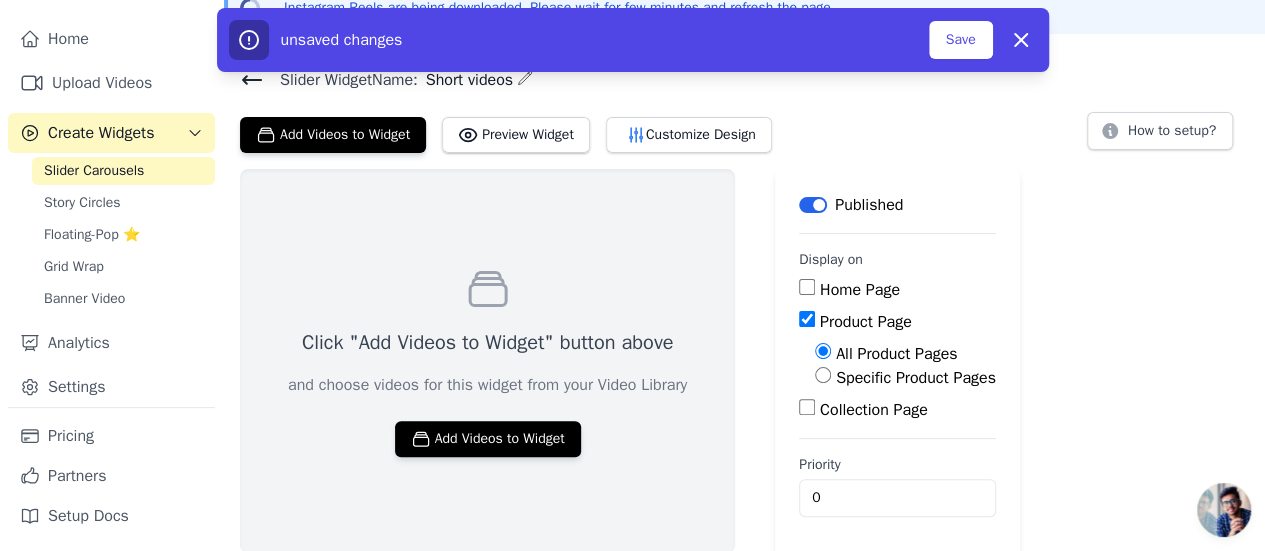 scroll, scrollTop: 100, scrollLeft: 0, axis: vertical 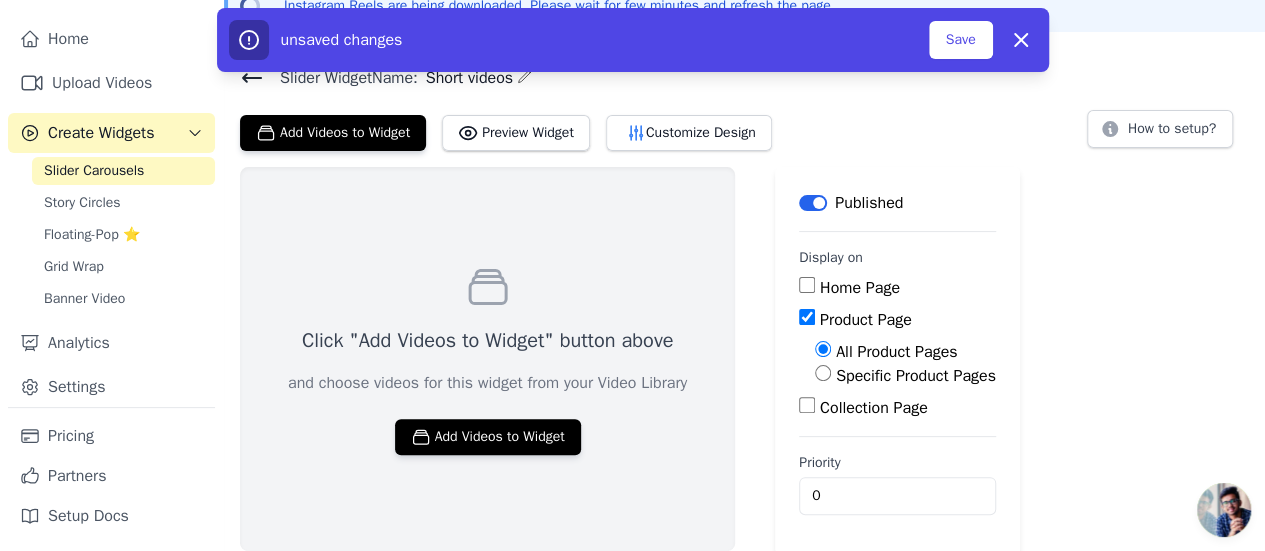 click on "Specific Product Pages" at bounding box center (916, 376) 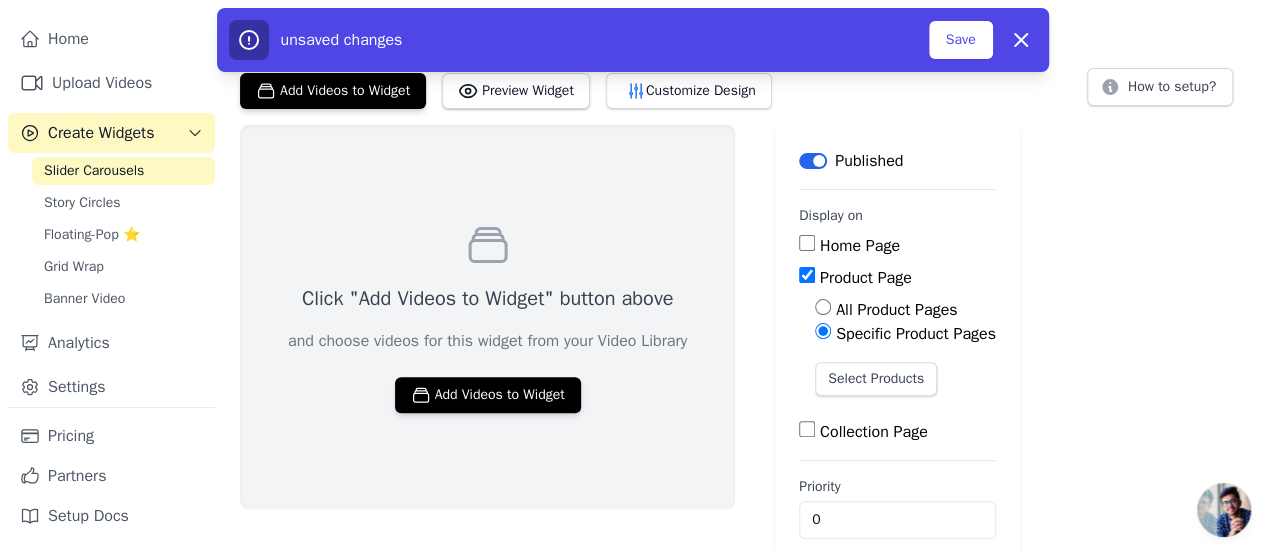 scroll, scrollTop: 166, scrollLeft: 0, axis: vertical 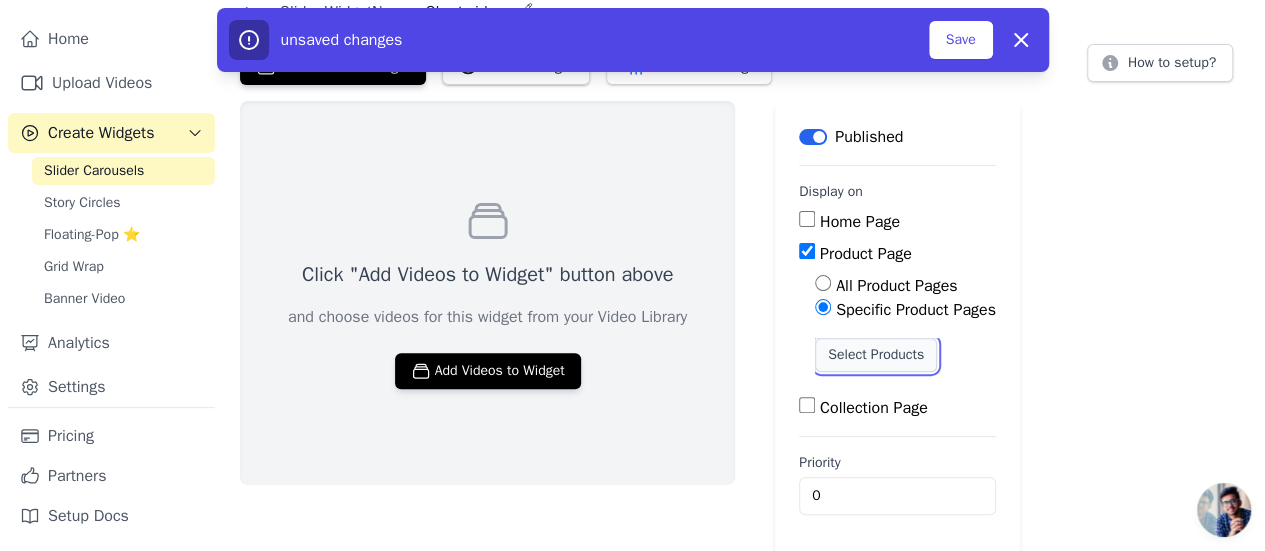 click on "Select Products" at bounding box center [876, 355] 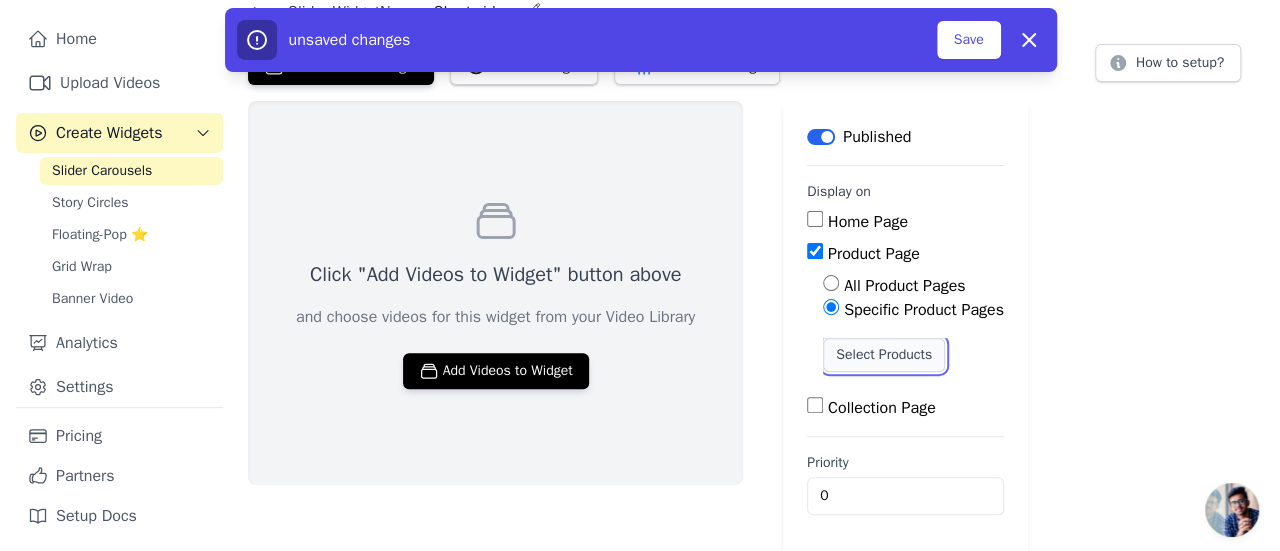 scroll, scrollTop: 0, scrollLeft: 0, axis: both 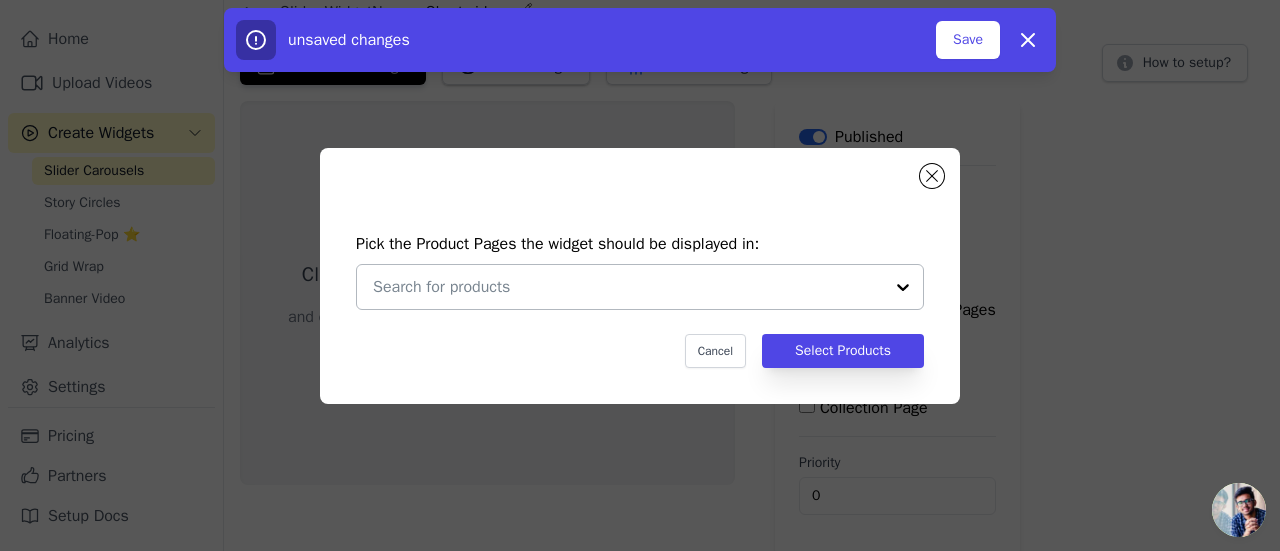 click at bounding box center [628, 287] 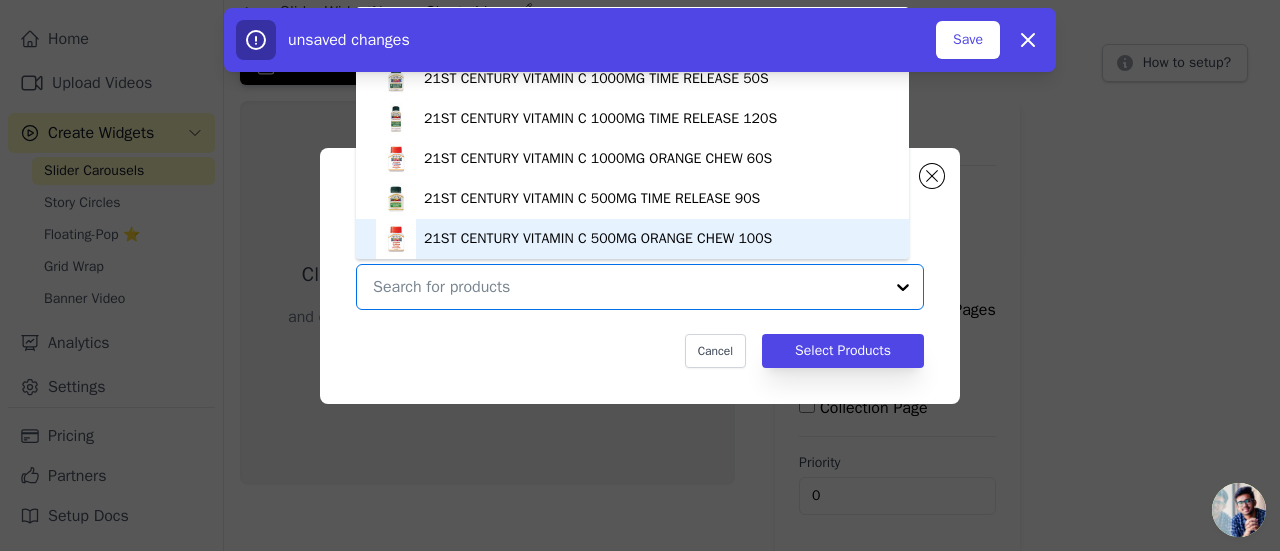 scroll, scrollTop: 228, scrollLeft: 0, axis: vertical 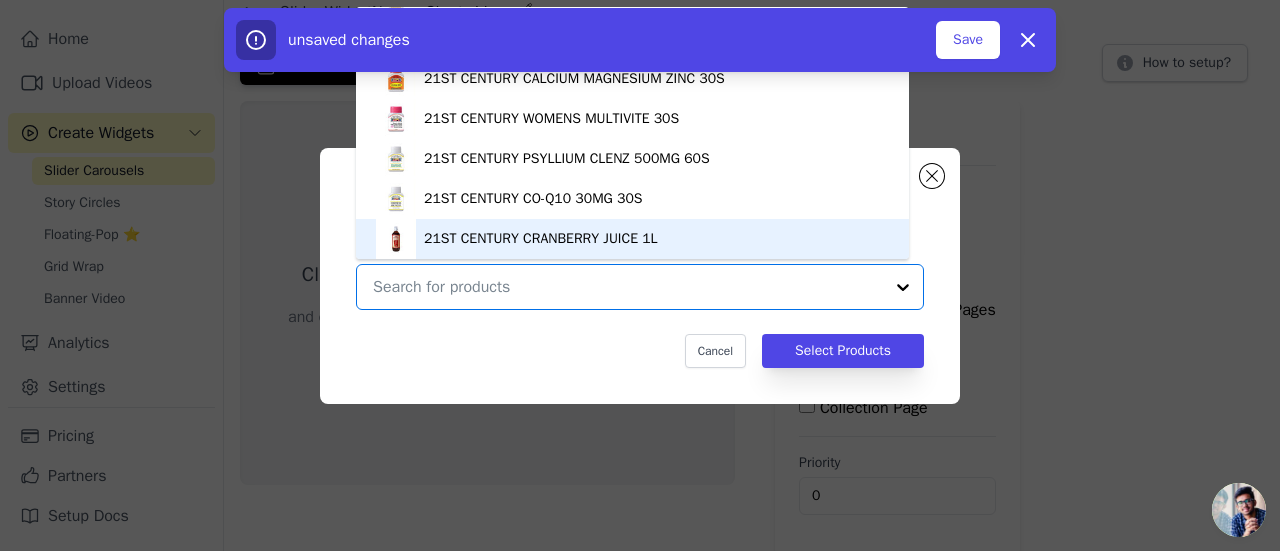 click on "Pick the Product Pages the widget should be displayed in:       21ST CENTURY ALCOVITE 30S     21ST CENTURY B-COMPLEX 30S     21ST CENTURY VITAMIN C 1000MG TIME RELEASE 50S     21ST CENTURY VITAMIN C 1000MG TIME RELEASE 120S     21ST CENTURY VITAMIN C 1000MG ORANGE CHEW 60S     21ST CENTURY VITAMIN C 500MG TIME RELEASE 90S     21ST CENTURY VITAMIN C 500MG ORANGE CHEW 100S     21ST CENTURY CALCIUM MAGNESIUM ZINC 30S     21ST CENTURY WOMENS MULTIVITE 30S     21ST CENTURY PSYLLIUM CLENZ 500MG 60S     21ST CENTURY CO-Q10 30MG 30S     21ST CENTURY CRANBERRY JUICE 1L     21ST CENTURY POMEGRANATE 60S     21ST CENTURY GINKGO BILOBA 6000MG 30S     21ST CENTURY GTF CHROMIUM 200MCG 30S     21ST CENTURY HERBAL HAIR PLUS 30S     21ST CENTURY HERBS FOR YOUR SKIN 30S     21ST CENTURY JUNIOR MEMORAX 30S     21ST CENTURY BIG 100 50S     21ST CENTURY MAXI CAL 60S     21ST CENTURY MAXI CAL 180S     21ST CENTURY MOSQUITO REPELLENT LOTION ADULT 4OZ     21ST CENTURY MOSQUITO REPELLENT LOTION CHILDREN 4OZ" at bounding box center [640, 276] 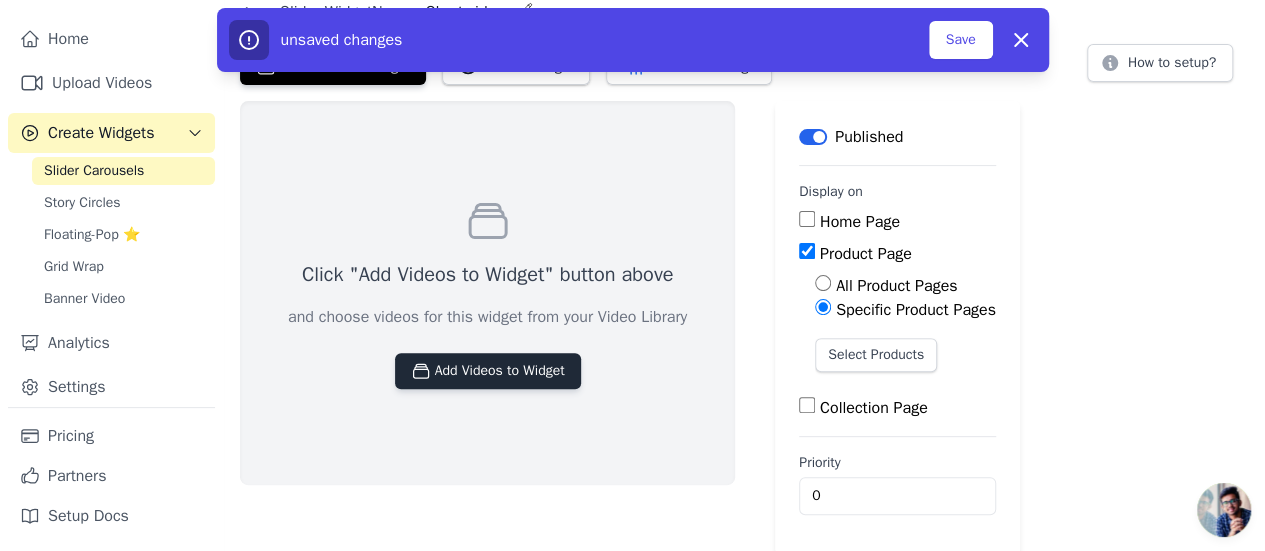 scroll, scrollTop: 66, scrollLeft: 0, axis: vertical 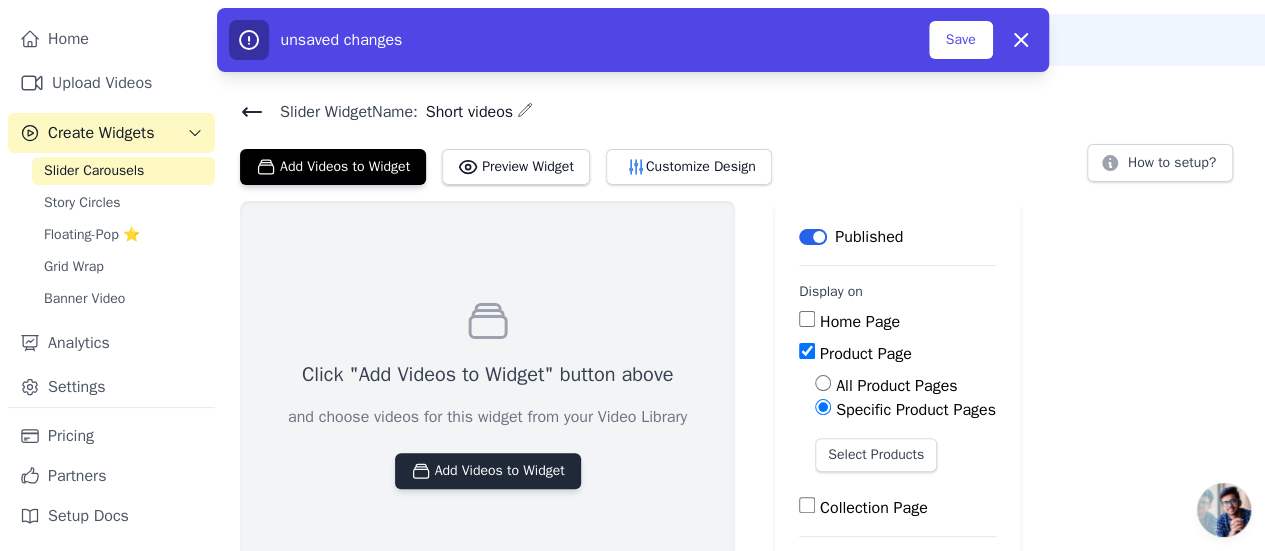 click on "Add Videos to Widget" at bounding box center [488, 471] 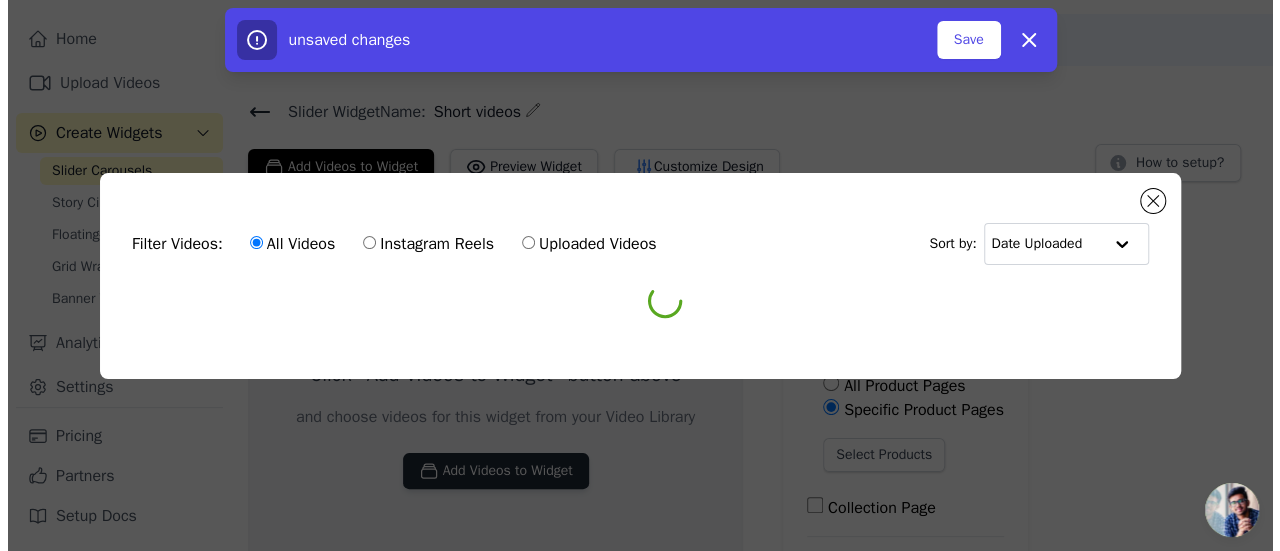 scroll, scrollTop: 0, scrollLeft: 0, axis: both 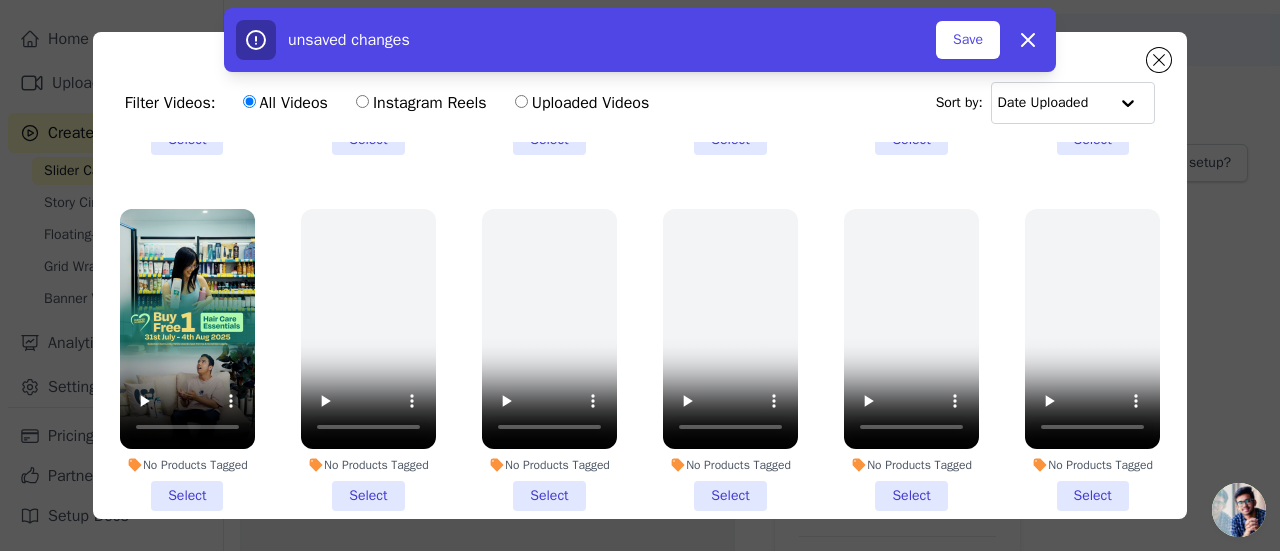 click on "No Products Tagged     Select" at bounding box center [730, 360] 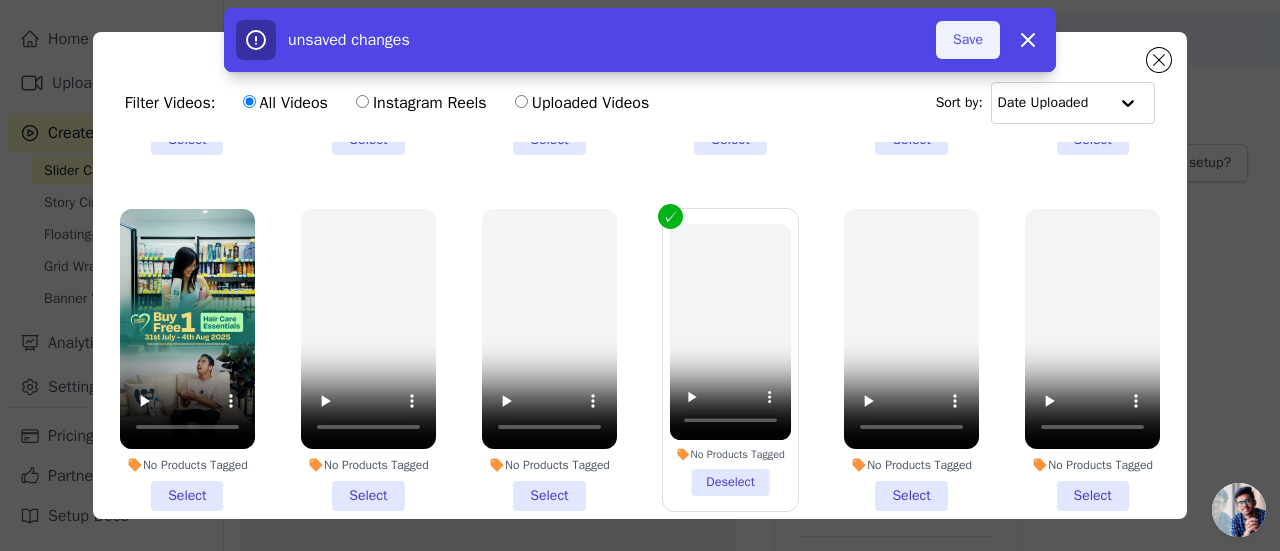 click on "Save" at bounding box center (968, 40) 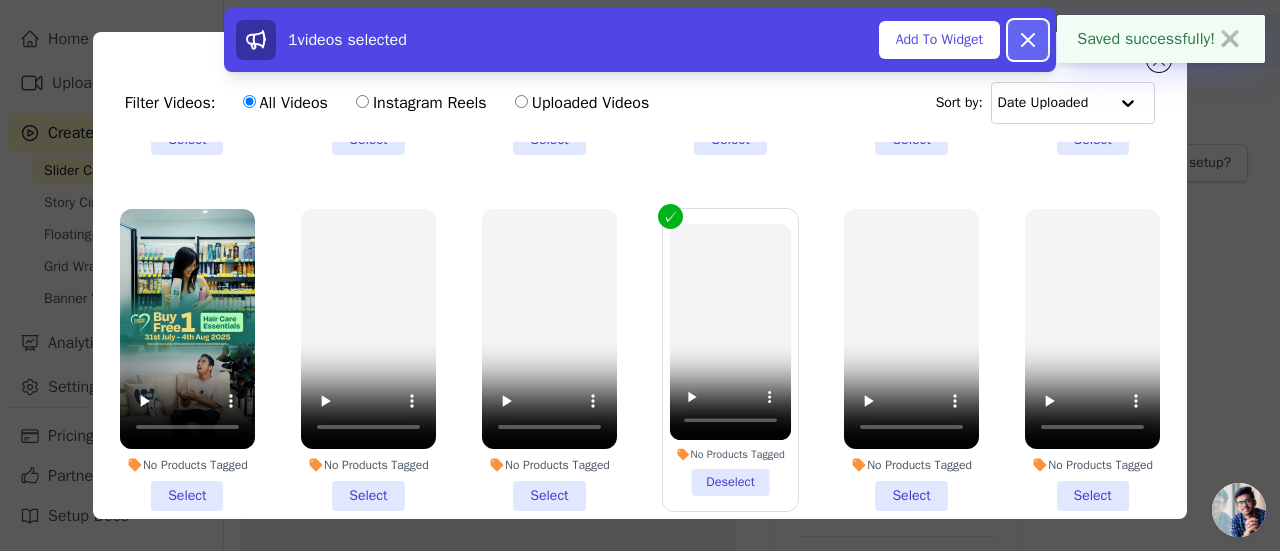 click 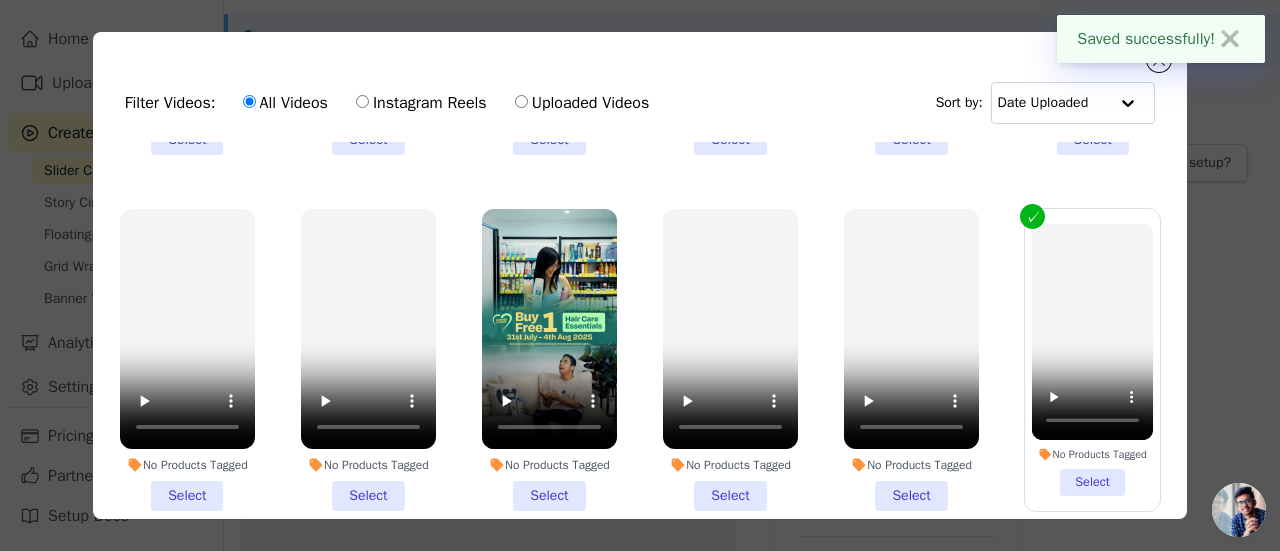 click on "No Products Tagged     Select" at bounding box center [549, 360] 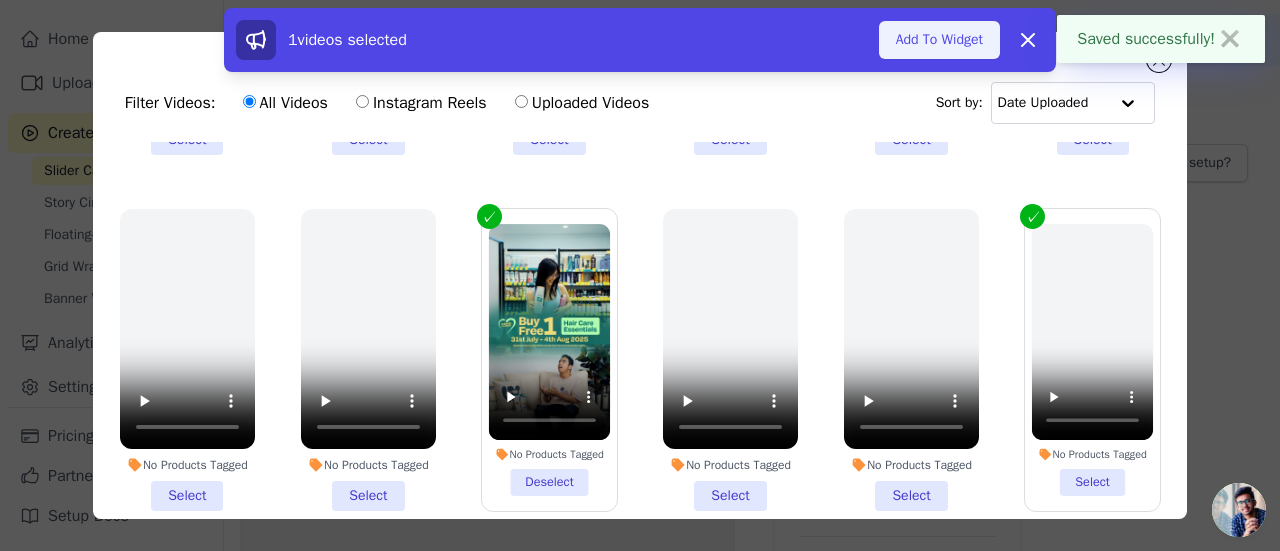 click on "Add To Widget" at bounding box center [939, 40] 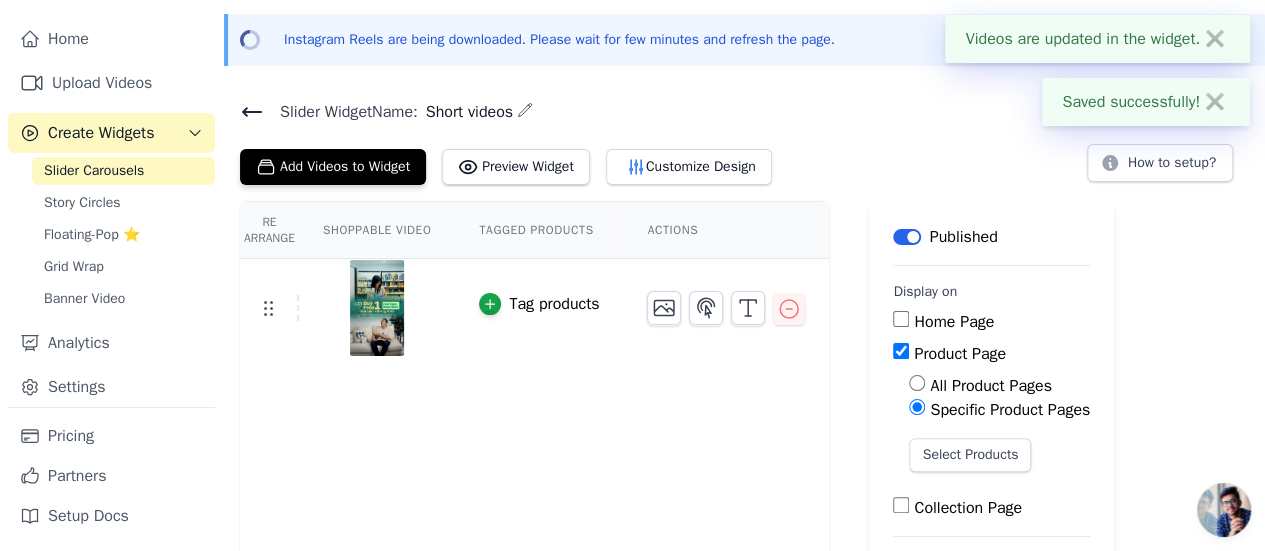 scroll, scrollTop: 166, scrollLeft: 0, axis: vertical 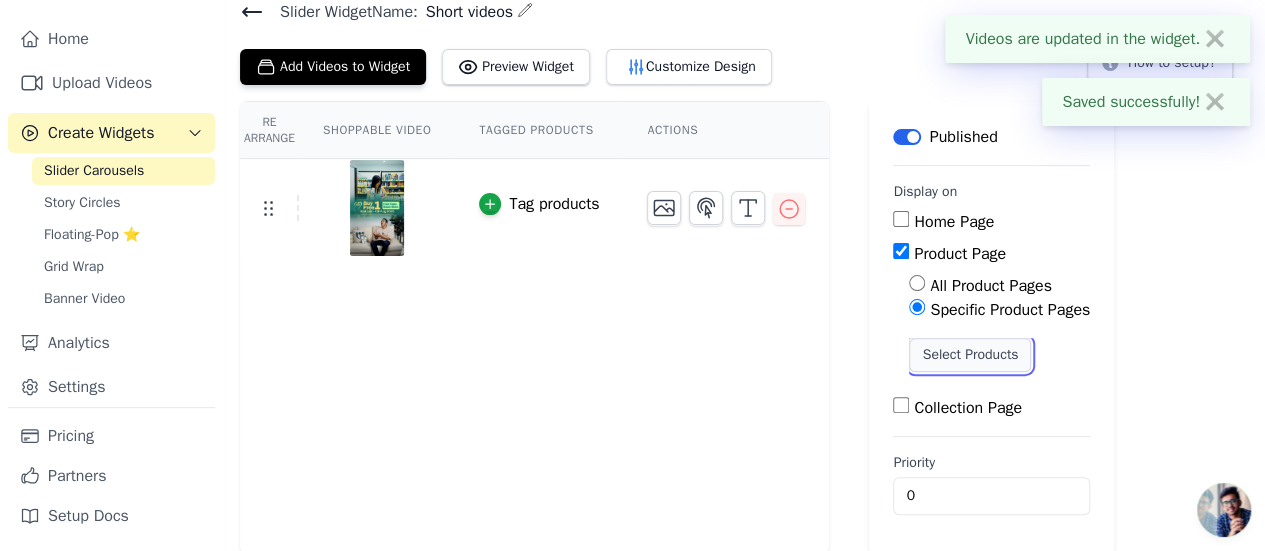 click on "Select Products" at bounding box center (970, 355) 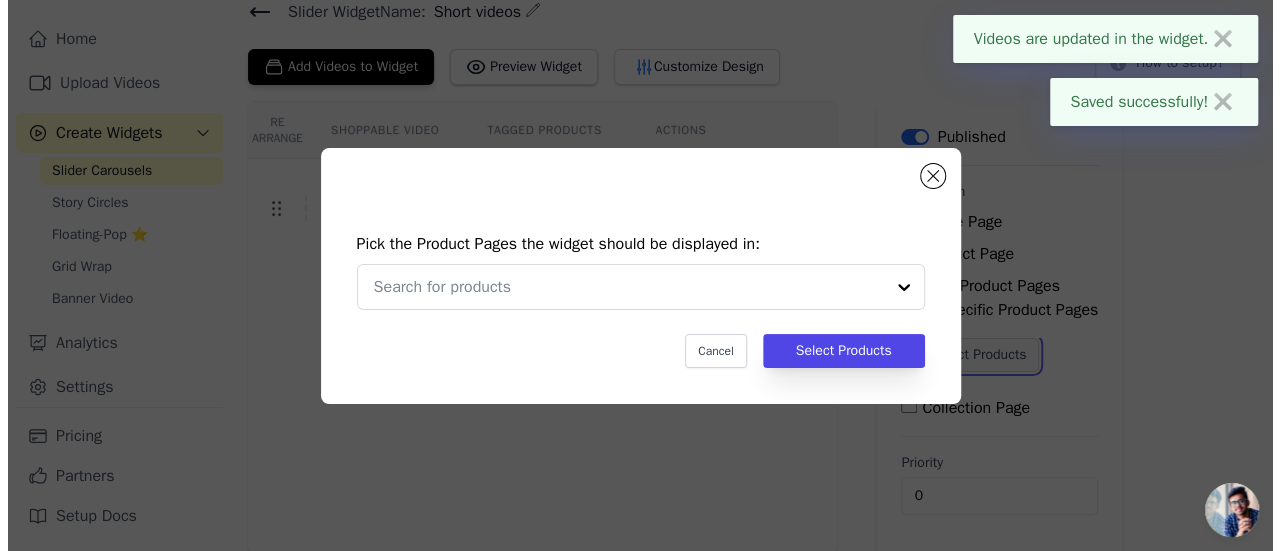 scroll, scrollTop: 0, scrollLeft: 0, axis: both 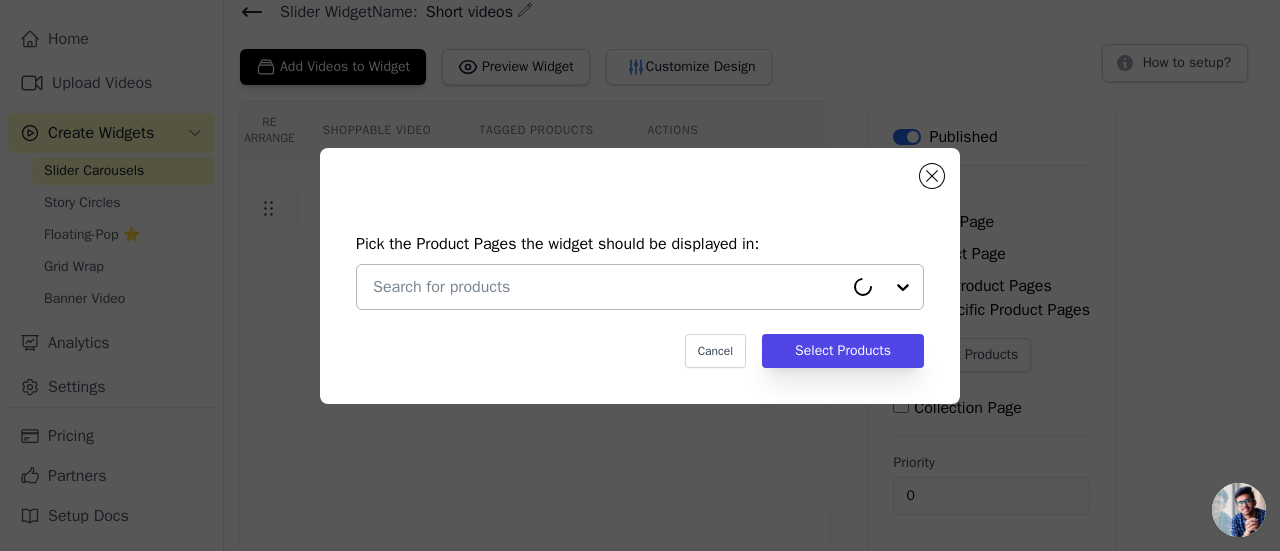 click at bounding box center [608, 287] 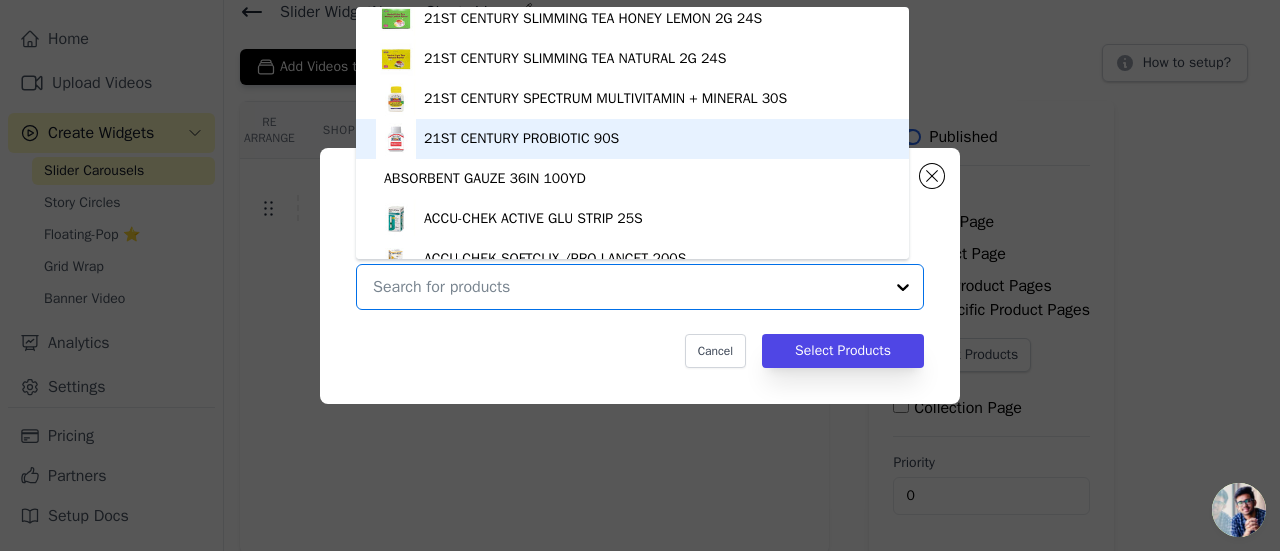 scroll, scrollTop: 1228, scrollLeft: 0, axis: vertical 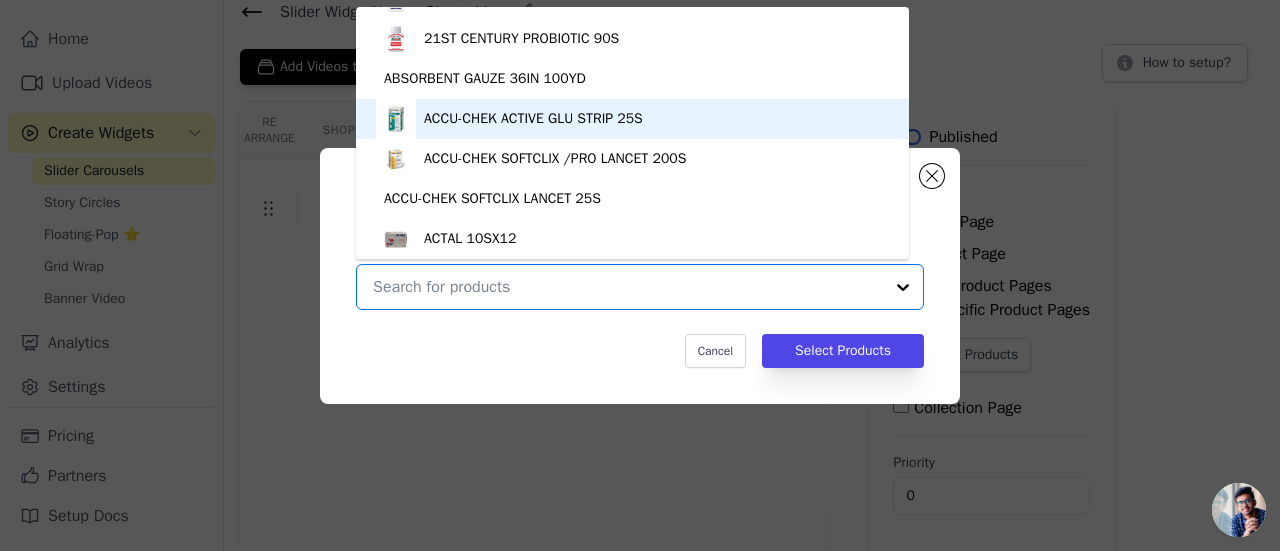 click on "ACCU-CHEK ACTIVE GLU STRIP 25S" at bounding box center [533, 119] 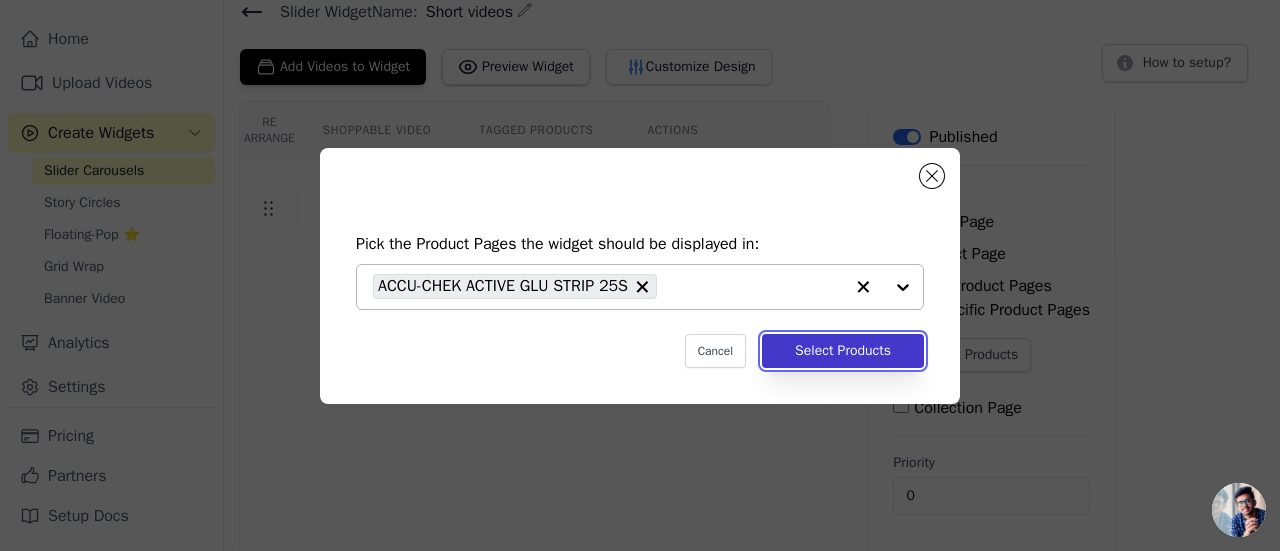 click on "Select Products" at bounding box center (843, 351) 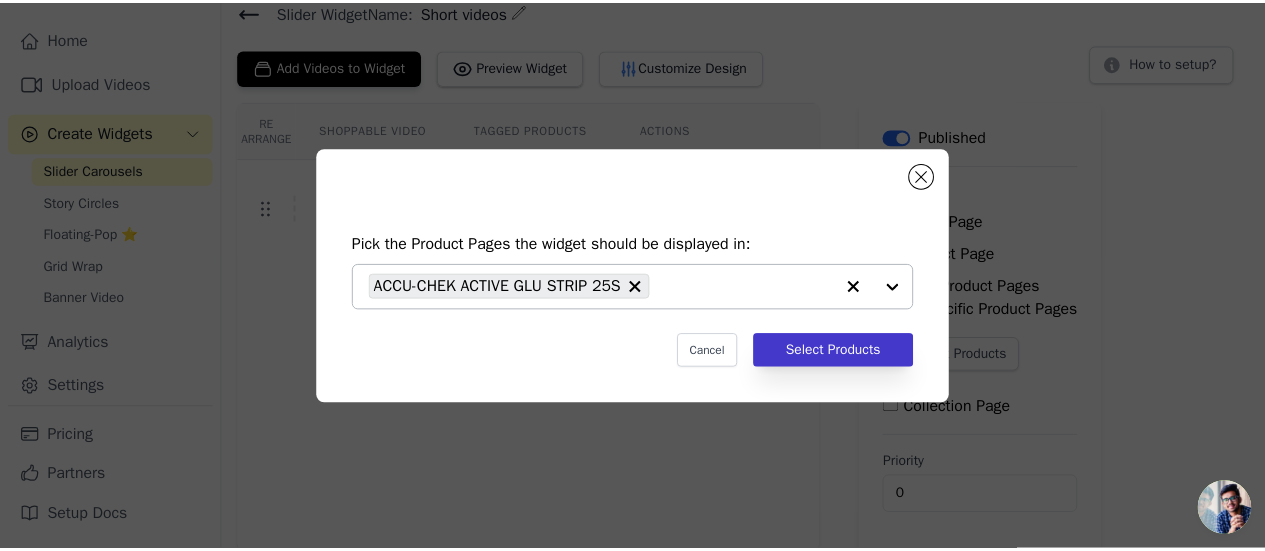 scroll, scrollTop: 166, scrollLeft: 0, axis: vertical 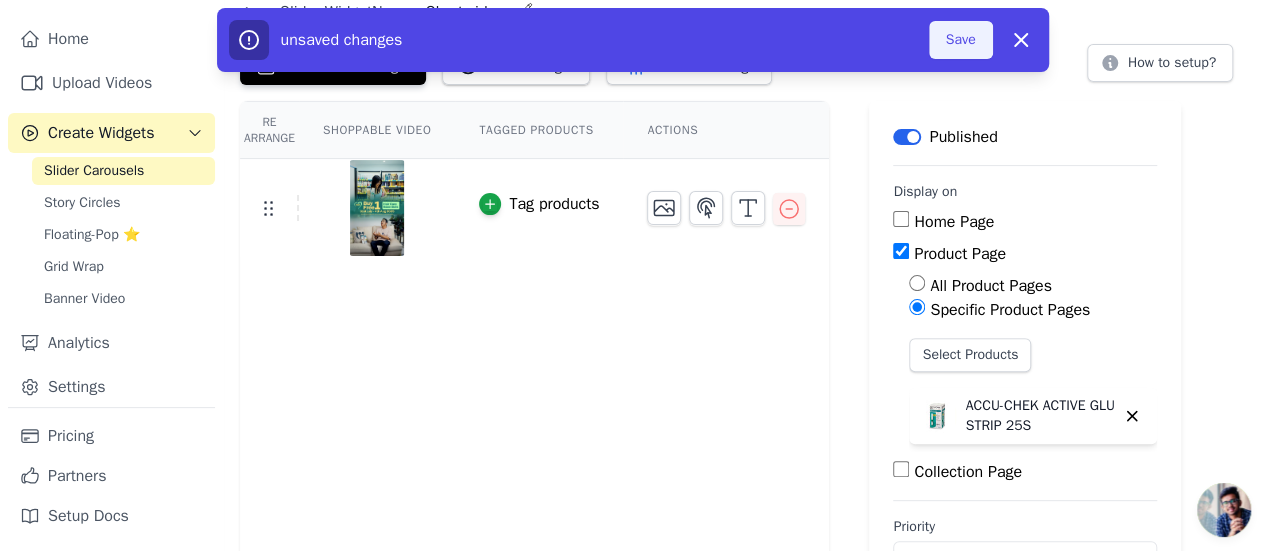 click on "Save" at bounding box center (961, 40) 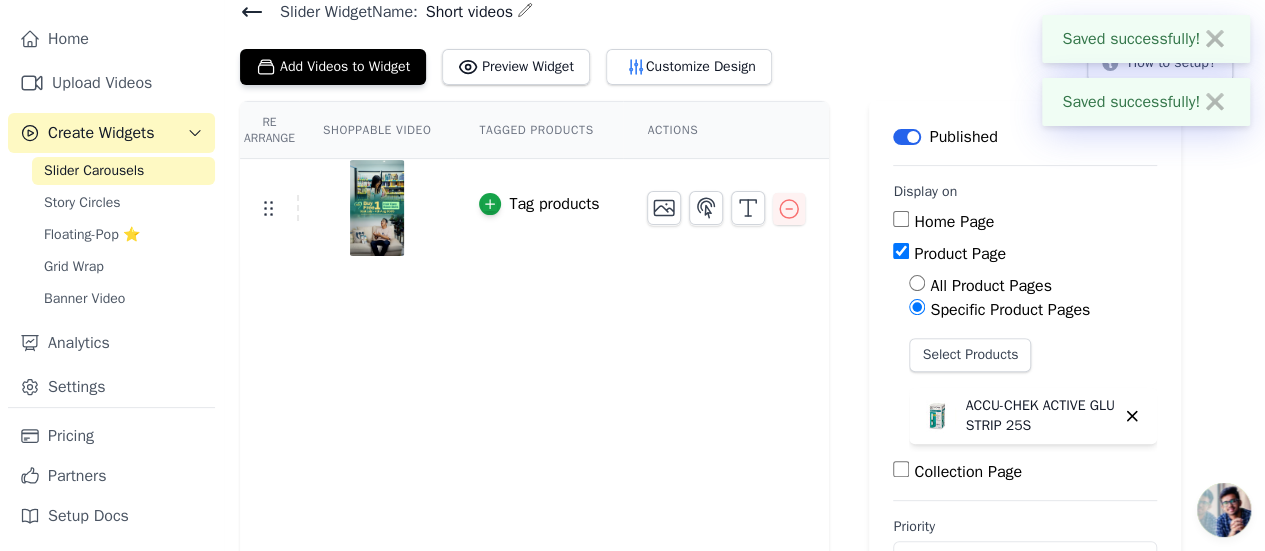 click on "ACCU-CHEK ACTIVE GLU STRIP 25S" at bounding box center [1040, 416] 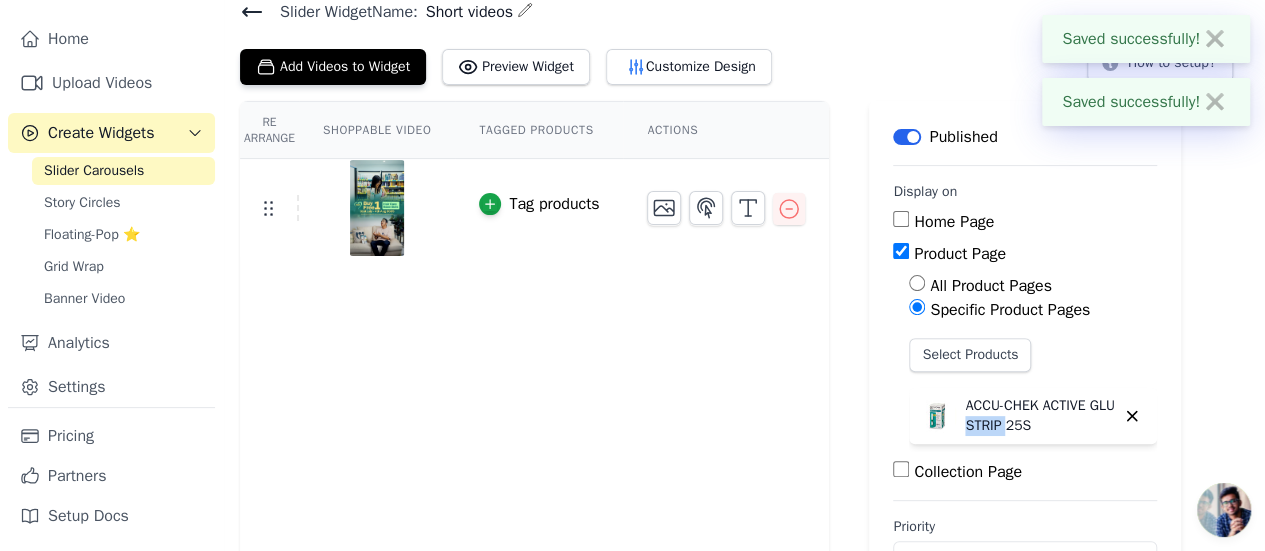 click on "ACCU-CHEK ACTIVE GLU STRIP 25S" at bounding box center [1040, 416] 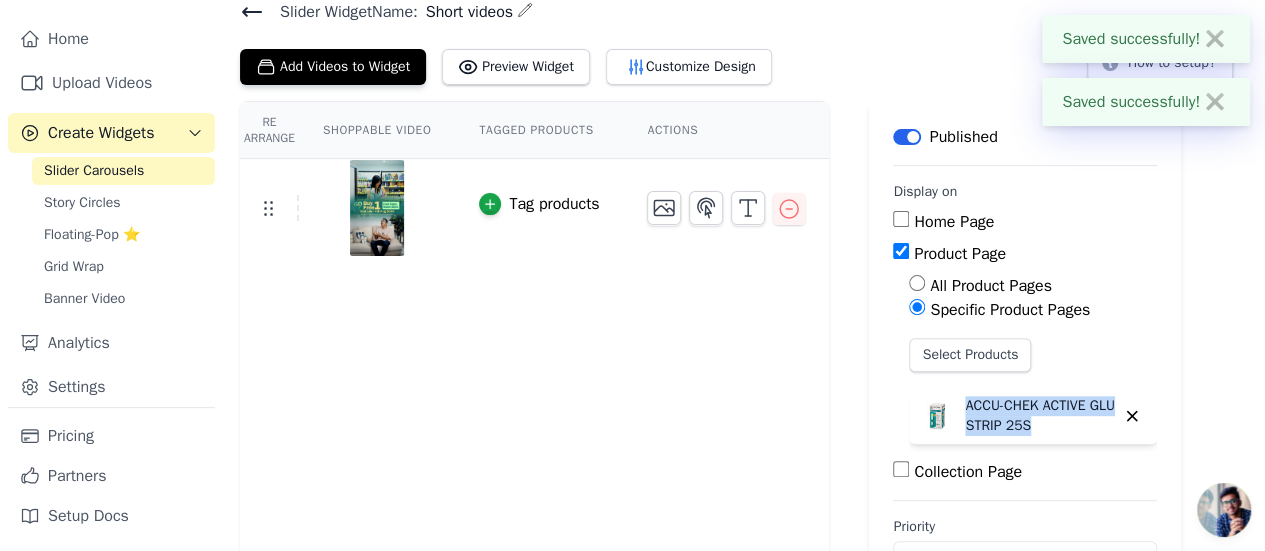click on "ACCU-CHEK ACTIVE GLU STRIP 25S" at bounding box center [1040, 416] 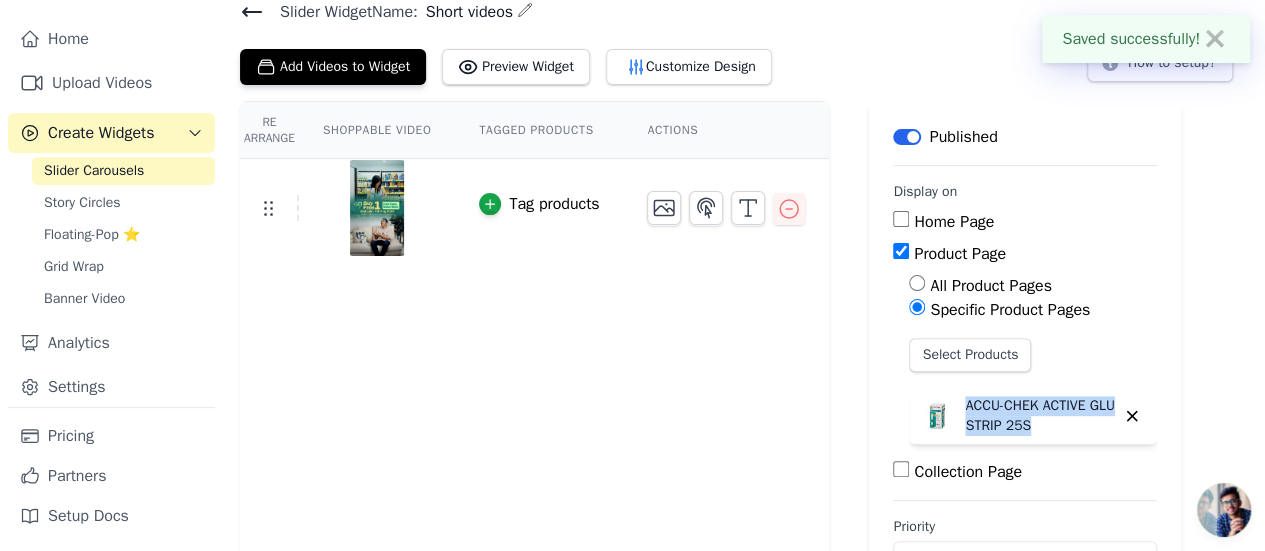 copy on "ACCU-CHEK ACTIVE GLU STRIP 25S" 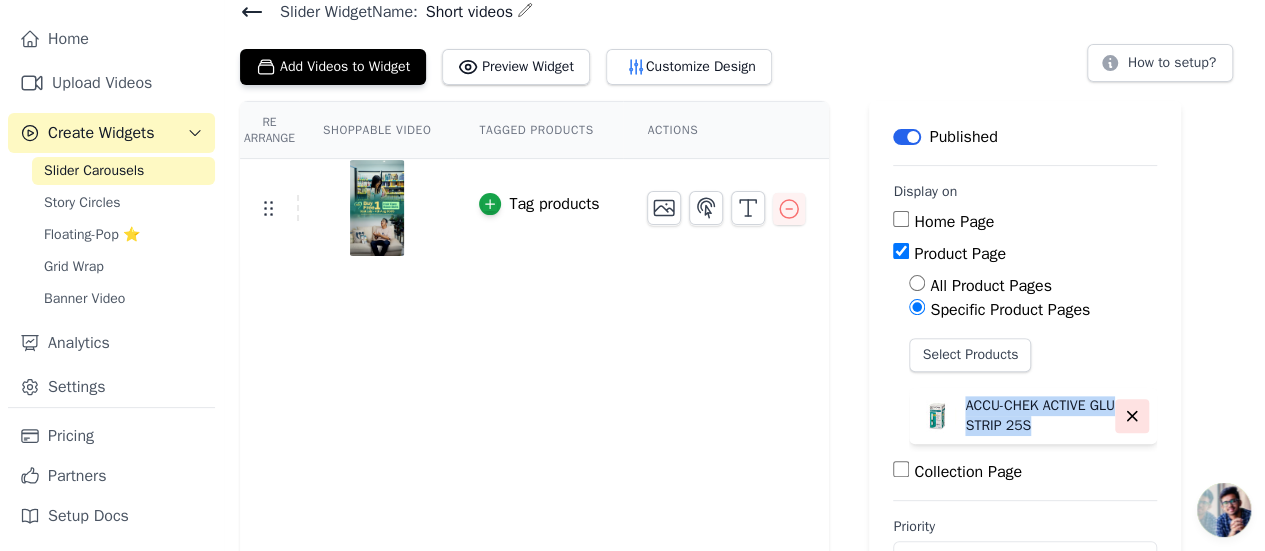 click 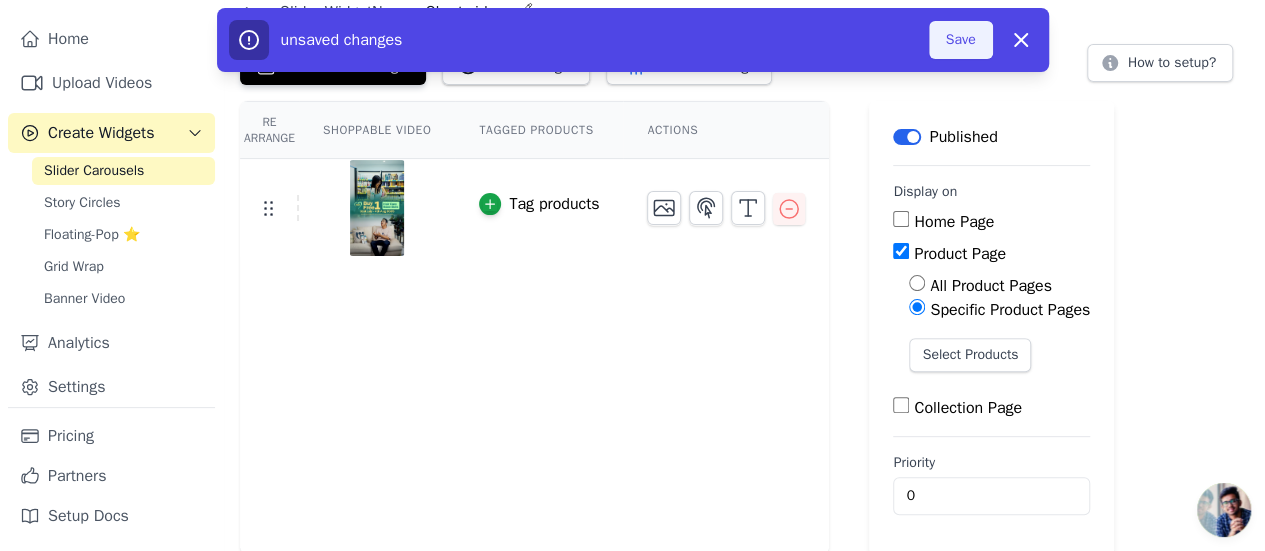 click on "Save" at bounding box center [961, 40] 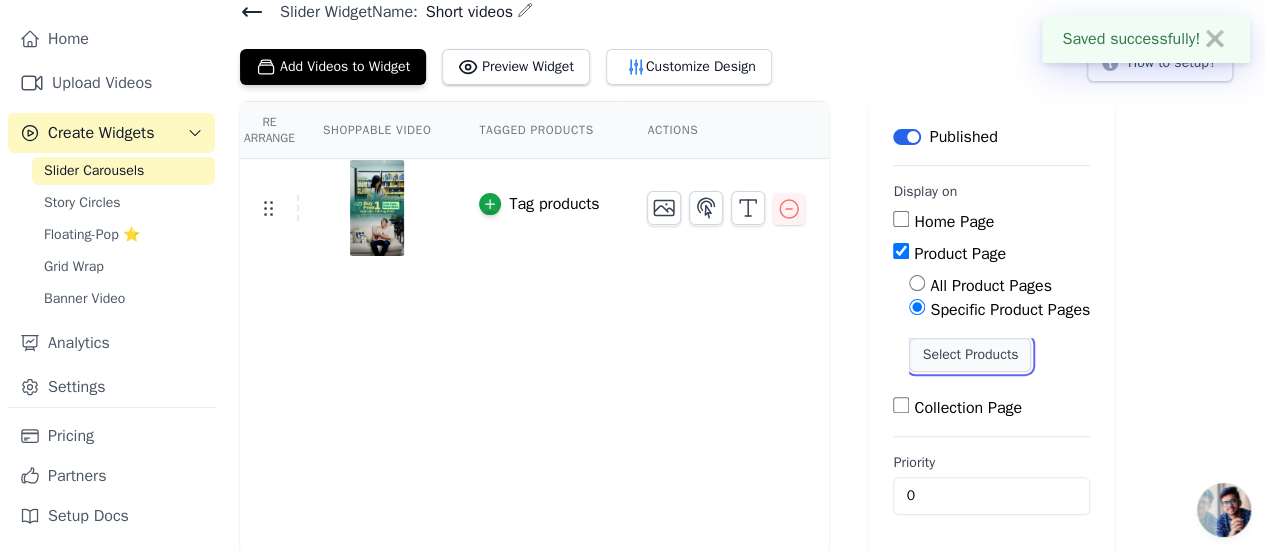 click on "Select Products" at bounding box center (970, 355) 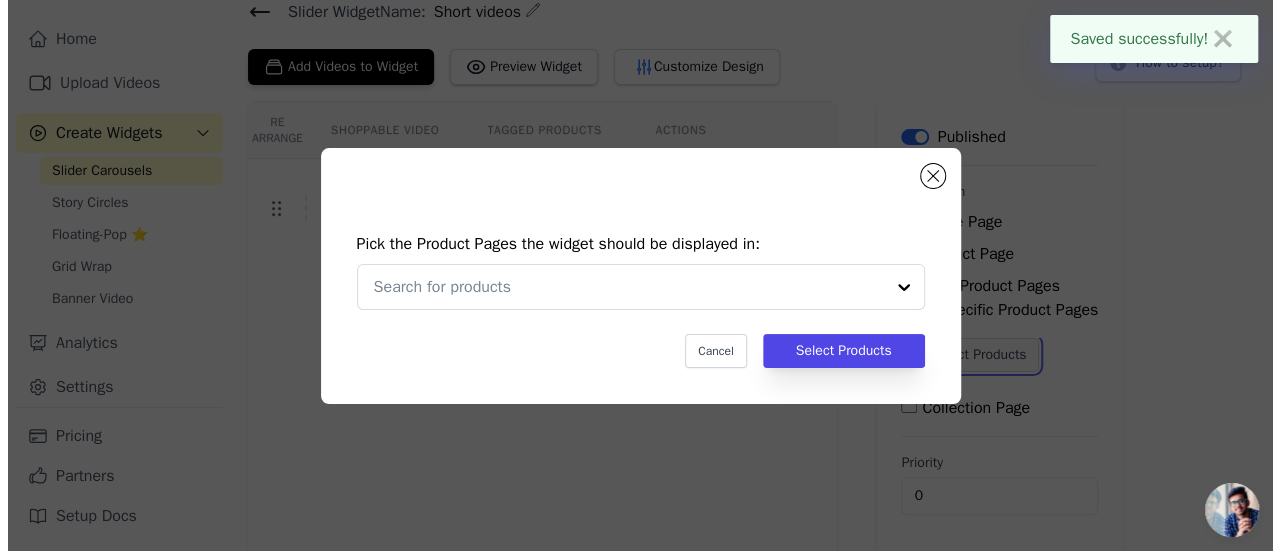 scroll, scrollTop: 0, scrollLeft: 0, axis: both 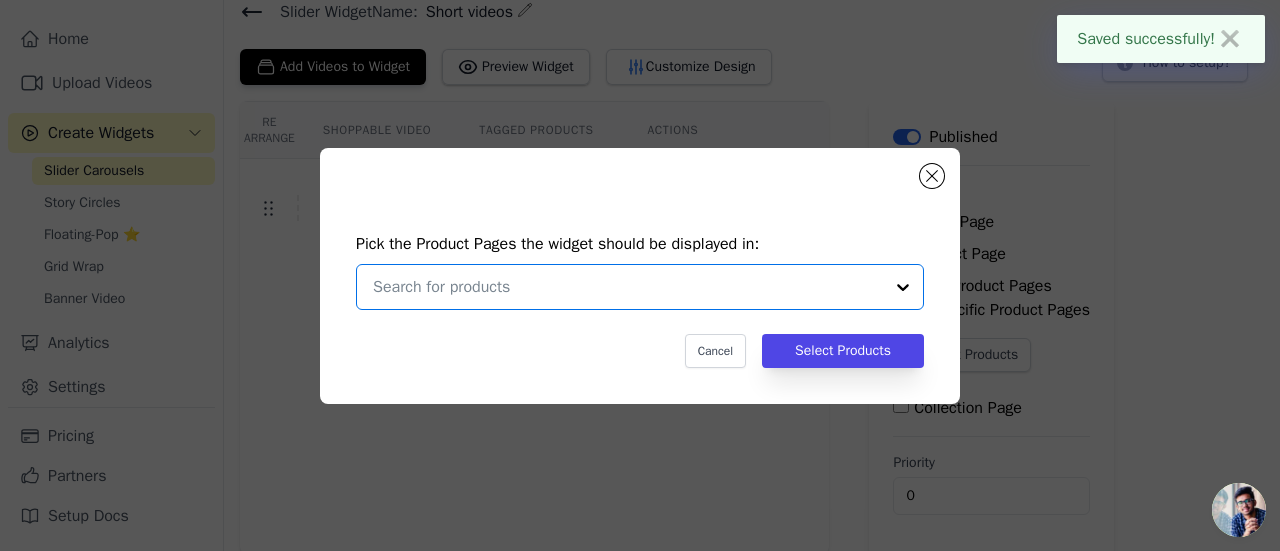 click at bounding box center (628, 287) 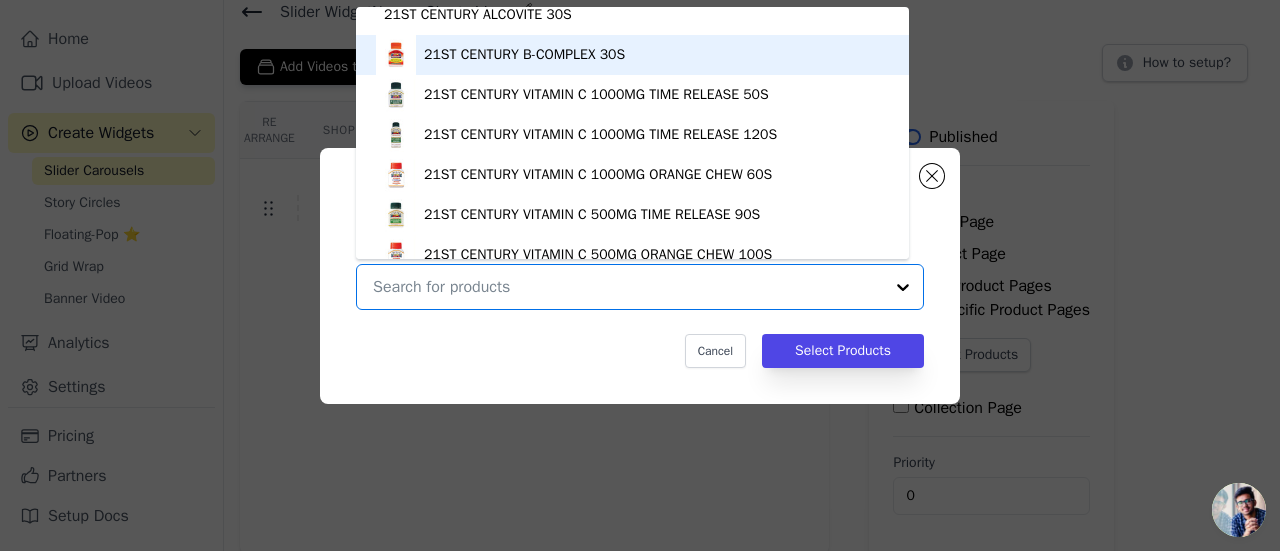 scroll, scrollTop: 0, scrollLeft: 0, axis: both 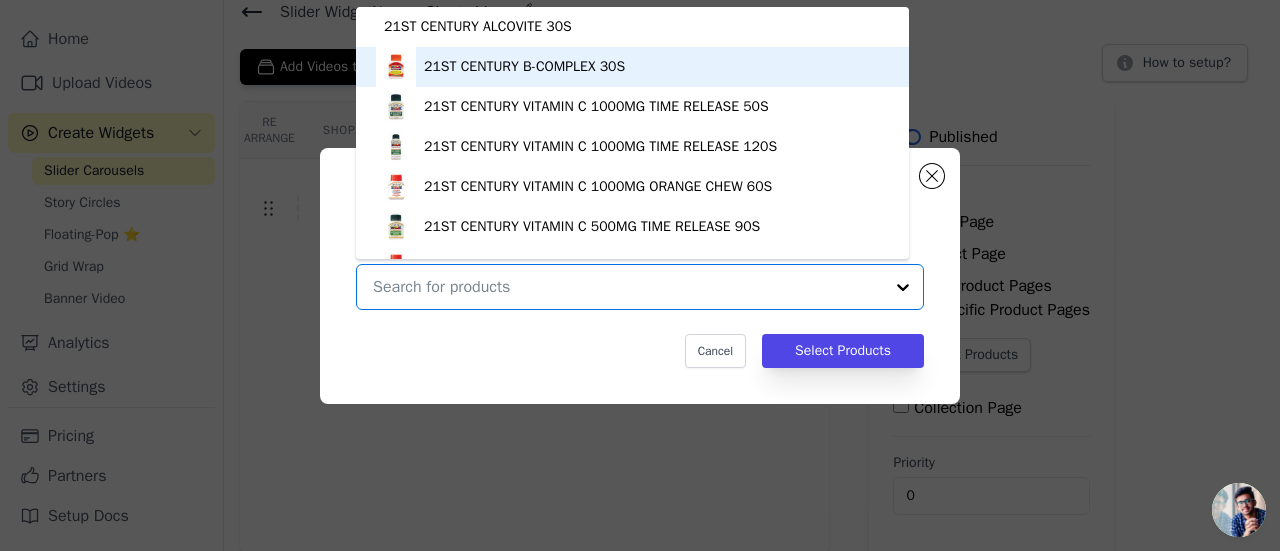 click on "21ST CENTURY B-COMPLEX 30S" at bounding box center (632, 67) 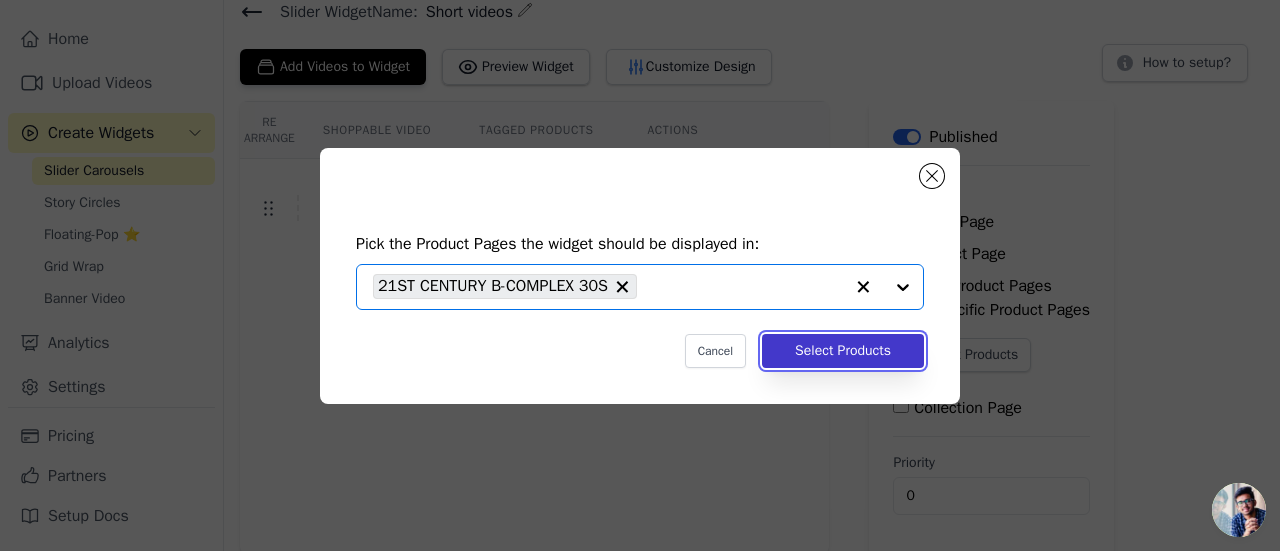 click on "Select Products" at bounding box center [843, 351] 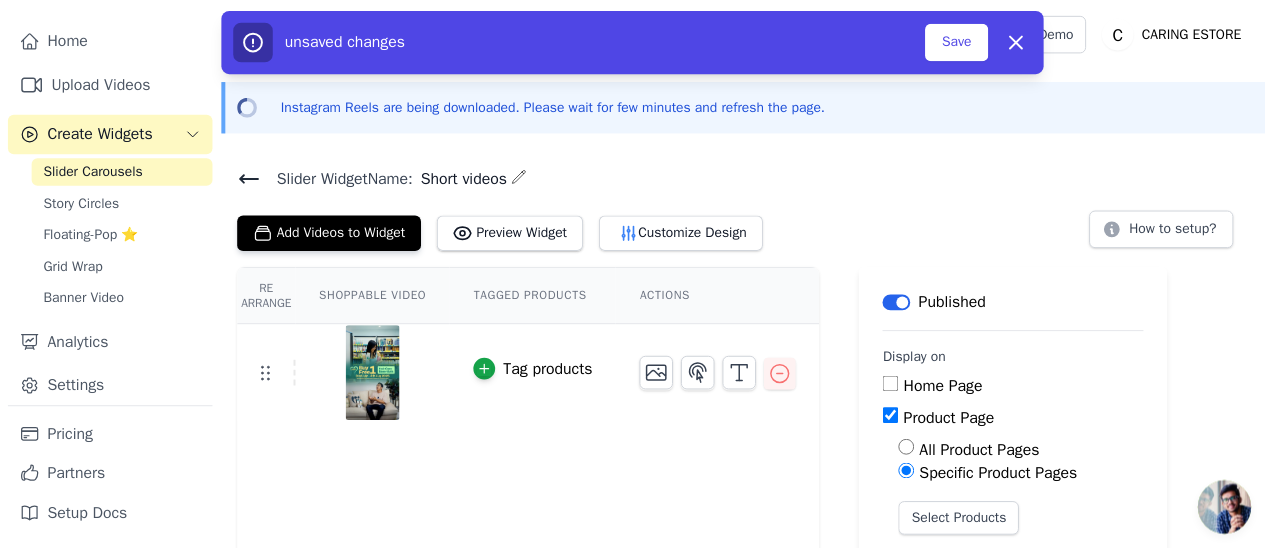scroll, scrollTop: 166, scrollLeft: 0, axis: vertical 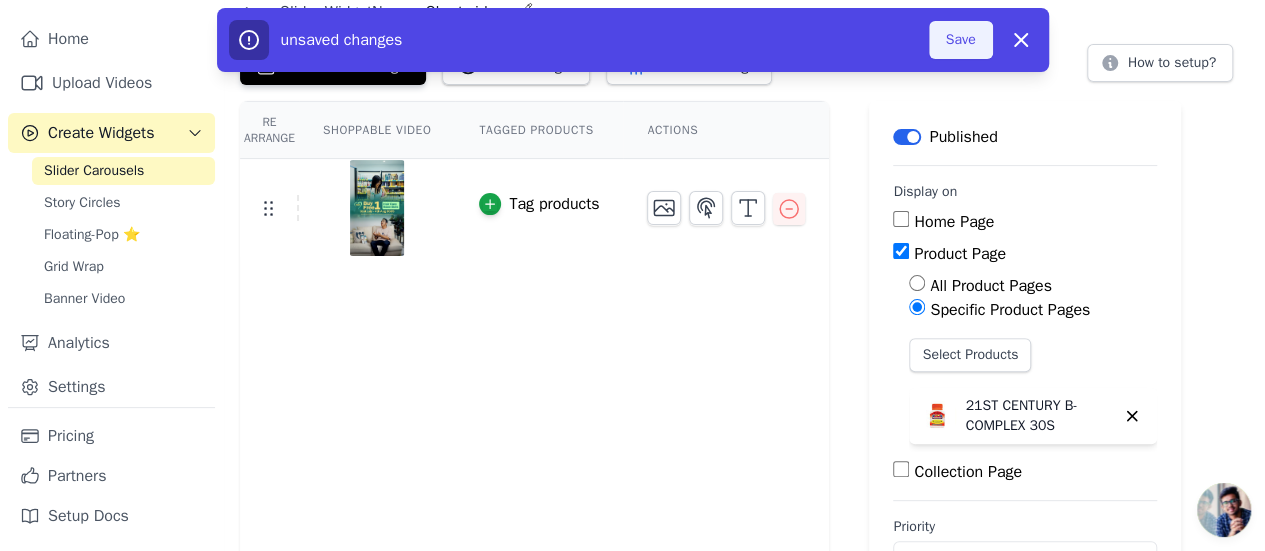 click on "Save" at bounding box center (961, 40) 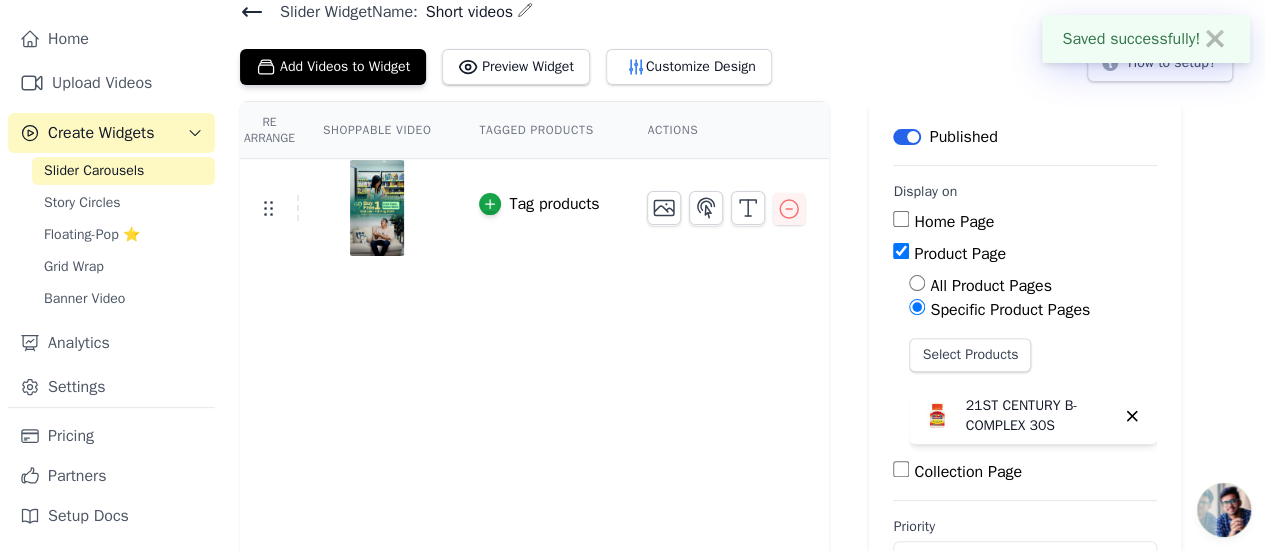 click on "21ST CENTURY B-COMPLEX 30S" at bounding box center [1040, 416] 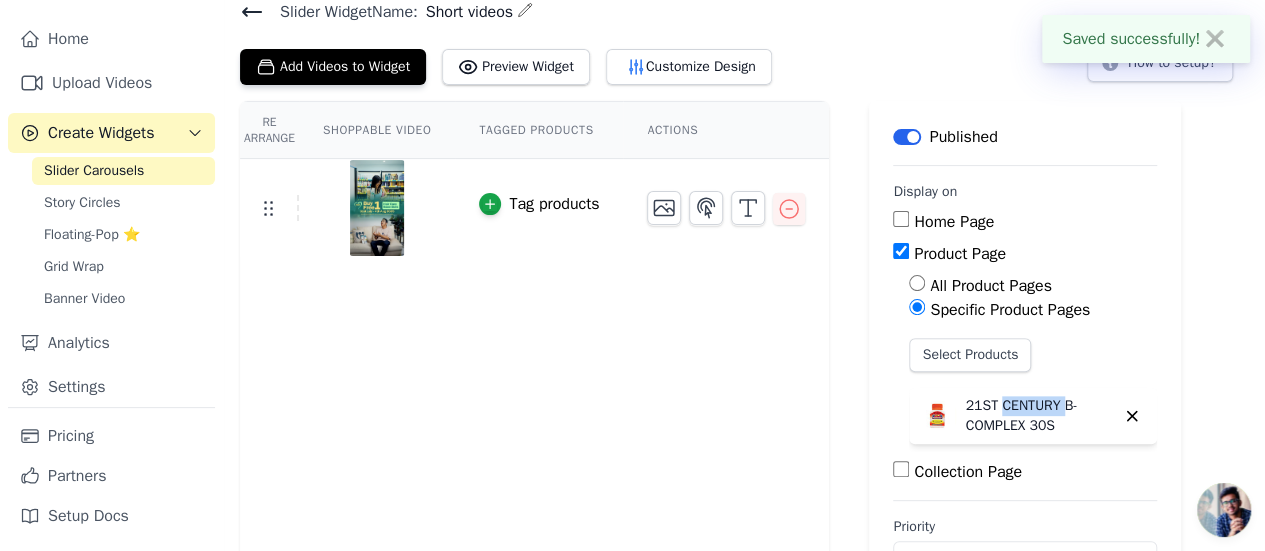 click on "21ST CENTURY B-COMPLEX 30S" at bounding box center [1040, 416] 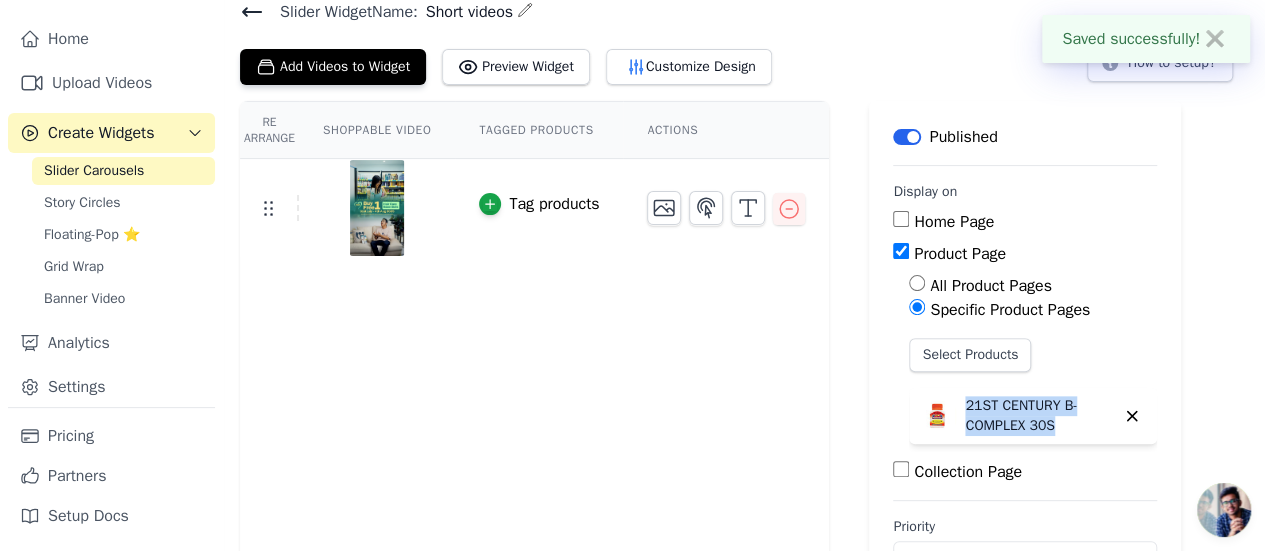 click on "21ST CENTURY B-COMPLEX 30S" at bounding box center [1040, 416] 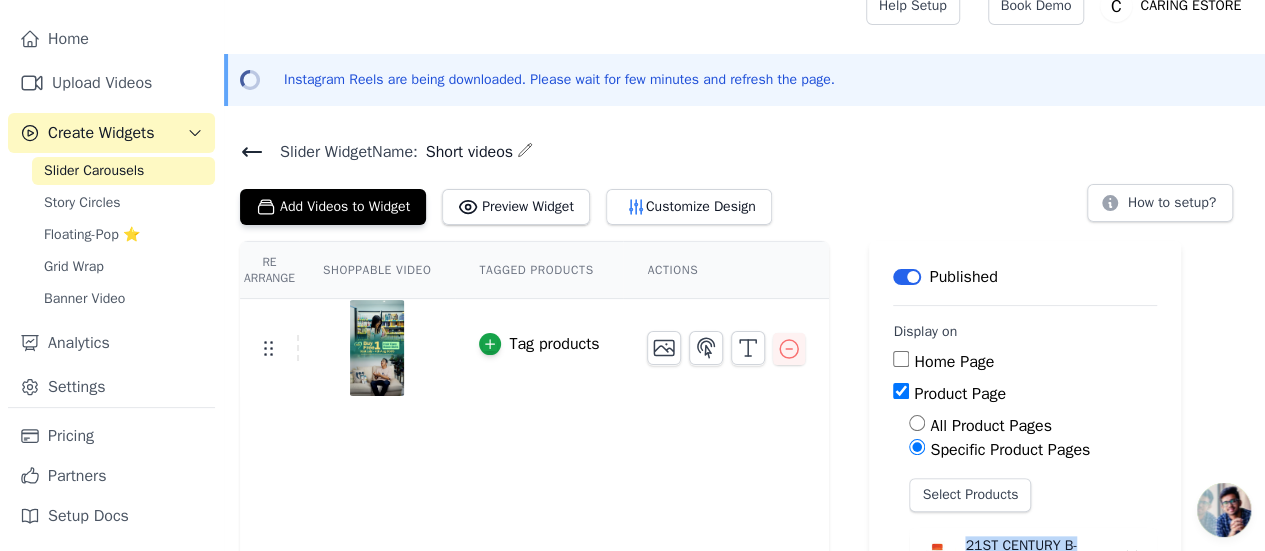 scroll, scrollTop: 0, scrollLeft: 0, axis: both 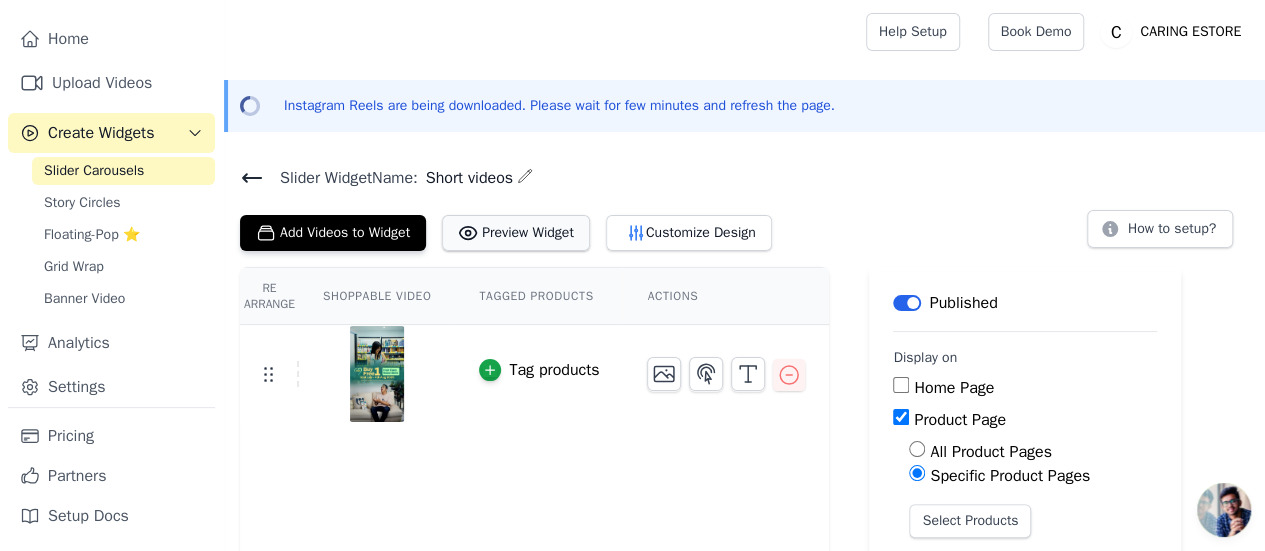 click on "Preview Widget" at bounding box center (516, 233) 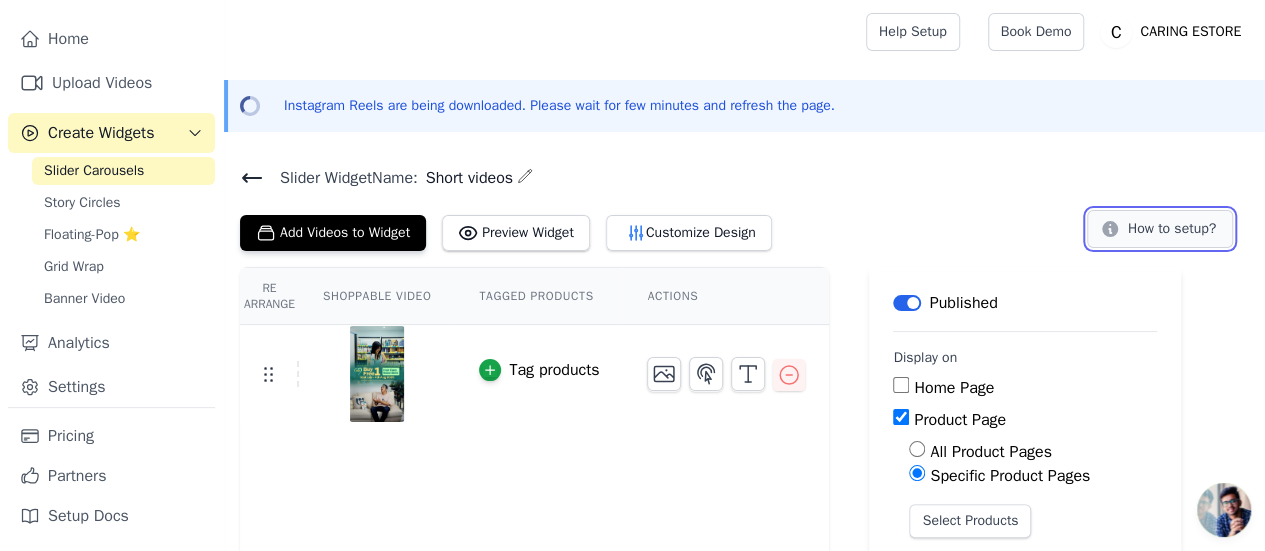 click on "How to setup?" at bounding box center (1160, 229) 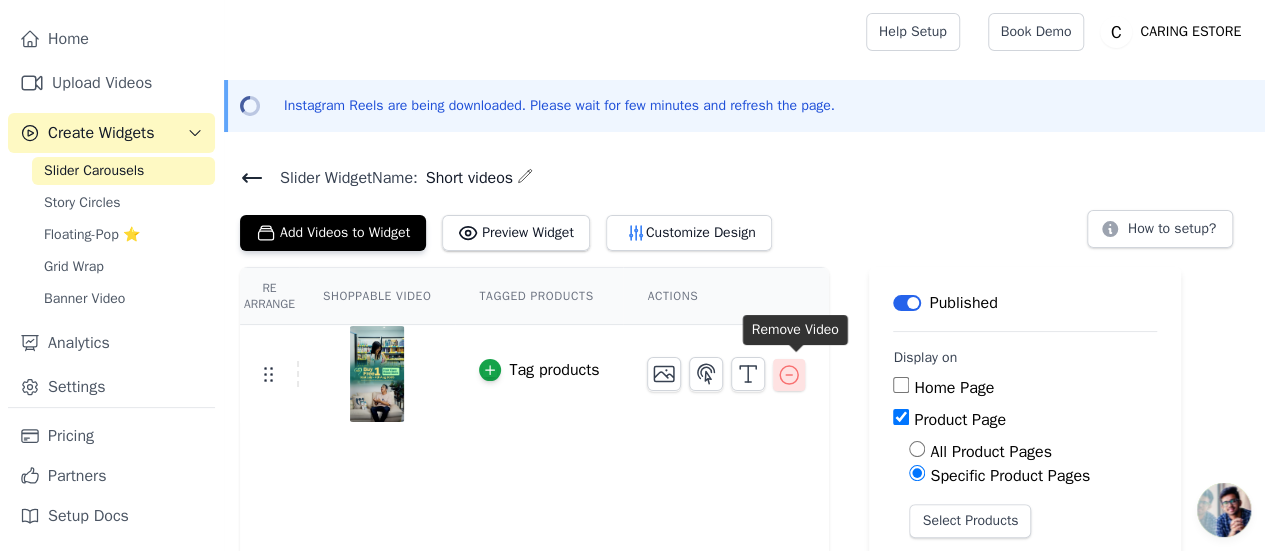 click at bounding box center [789, 375] 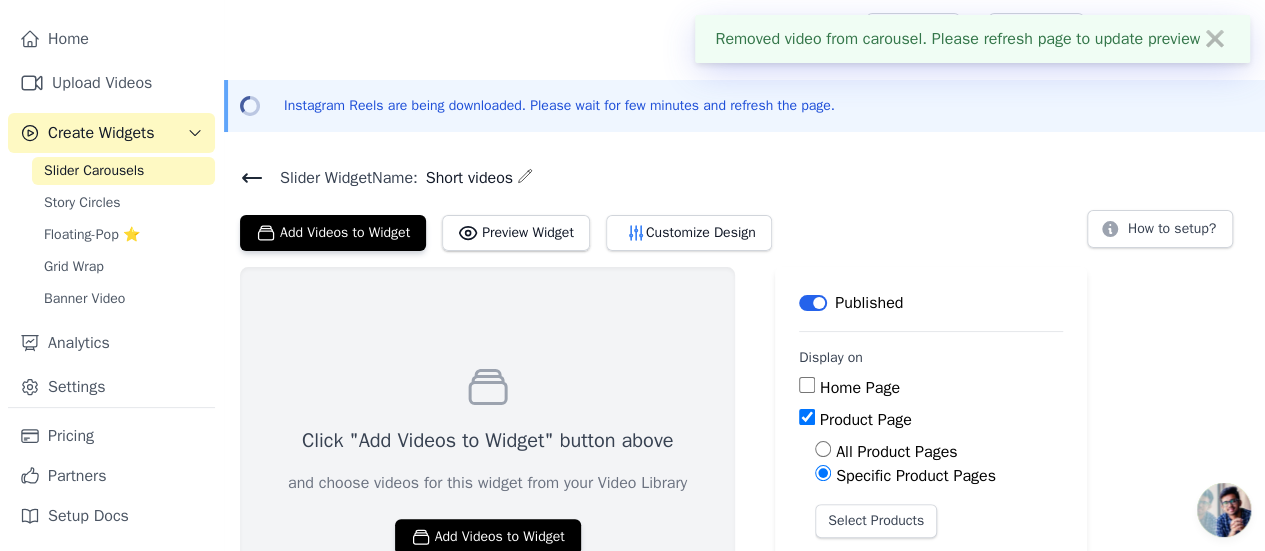 scroll, scrollTop: 100, scrollLeft: 0, axis: vertical 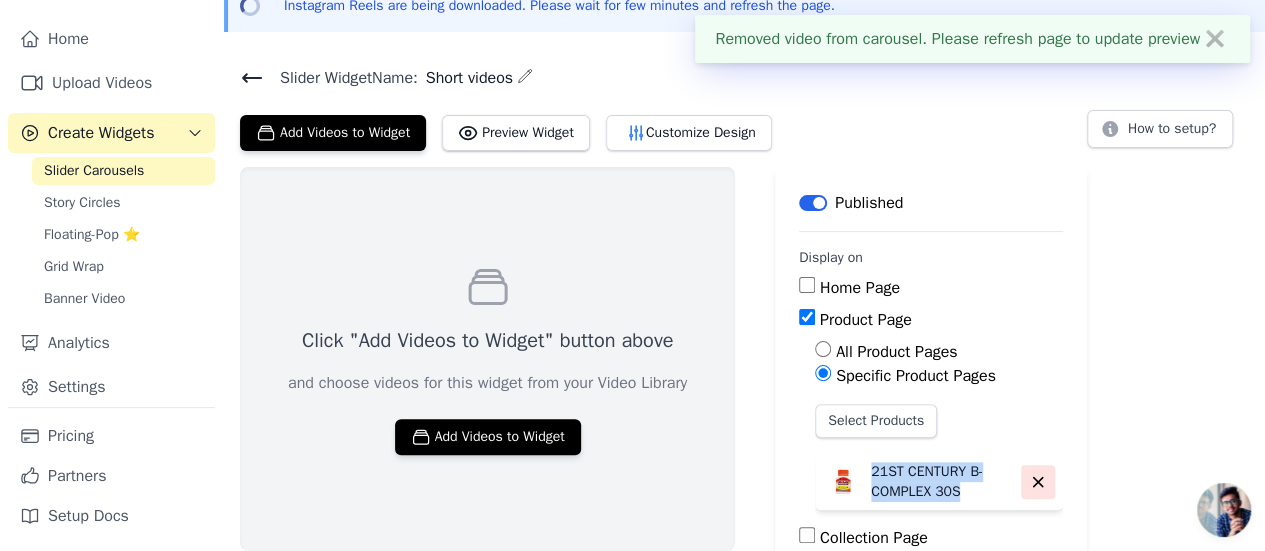 click 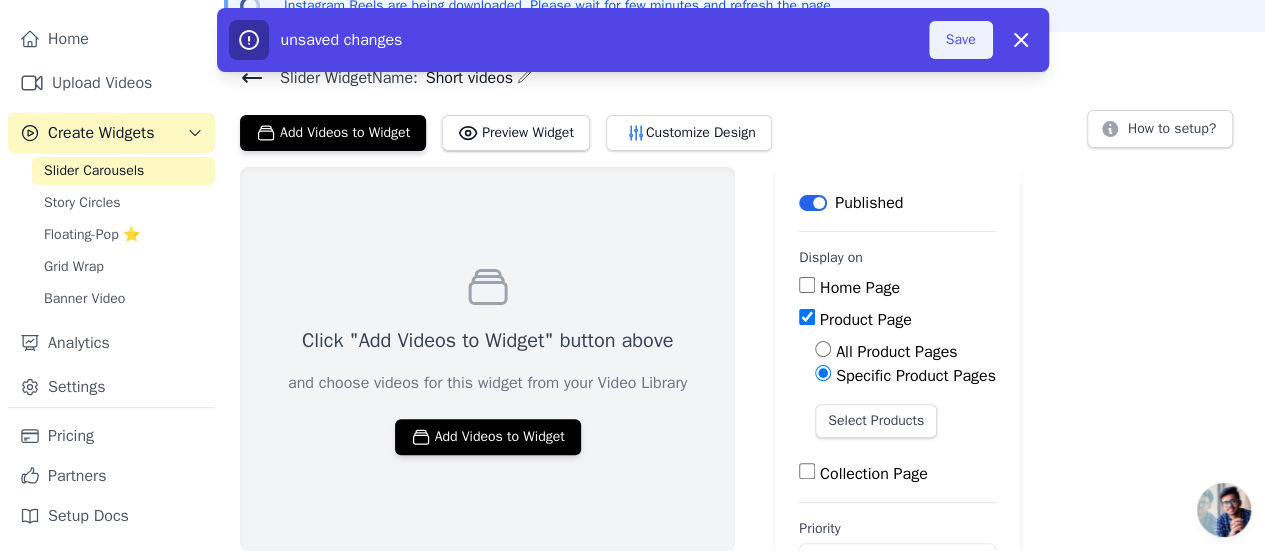 click on "Save" at bounding box center [961, 40] 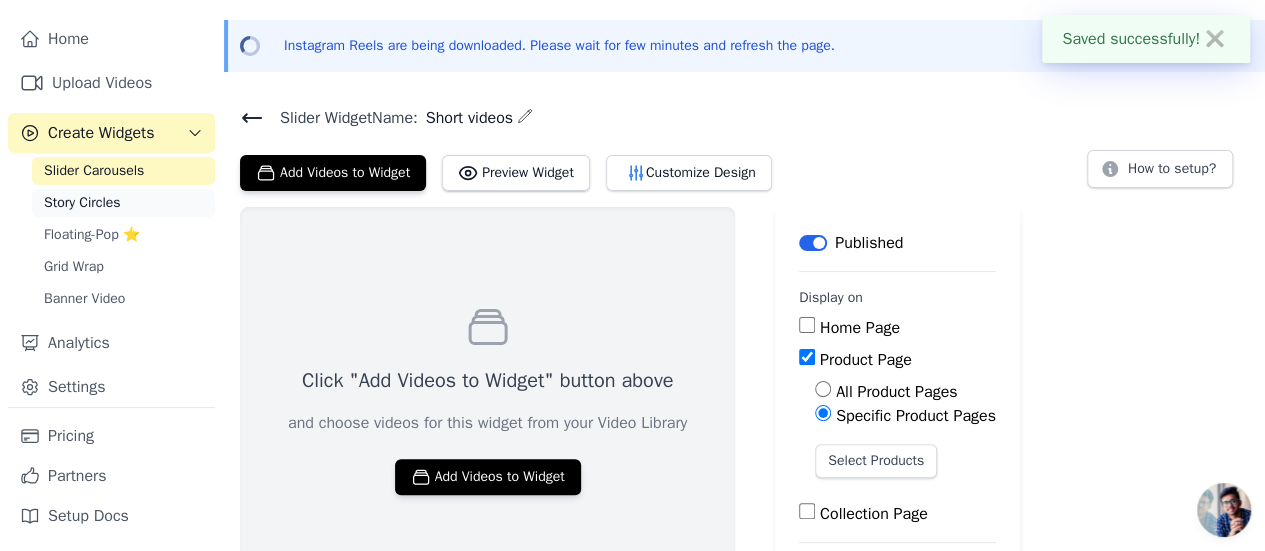 scroll, scrollTop: 0, scrollLeft: 0, axis: both 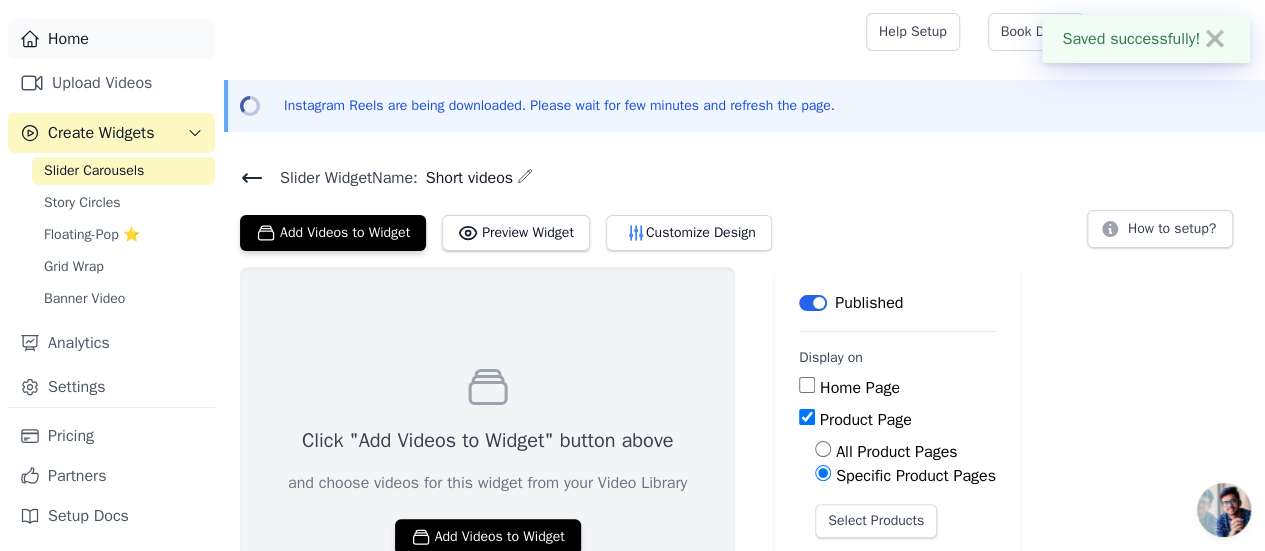 click on "Home" at bounding box center (111, 39) 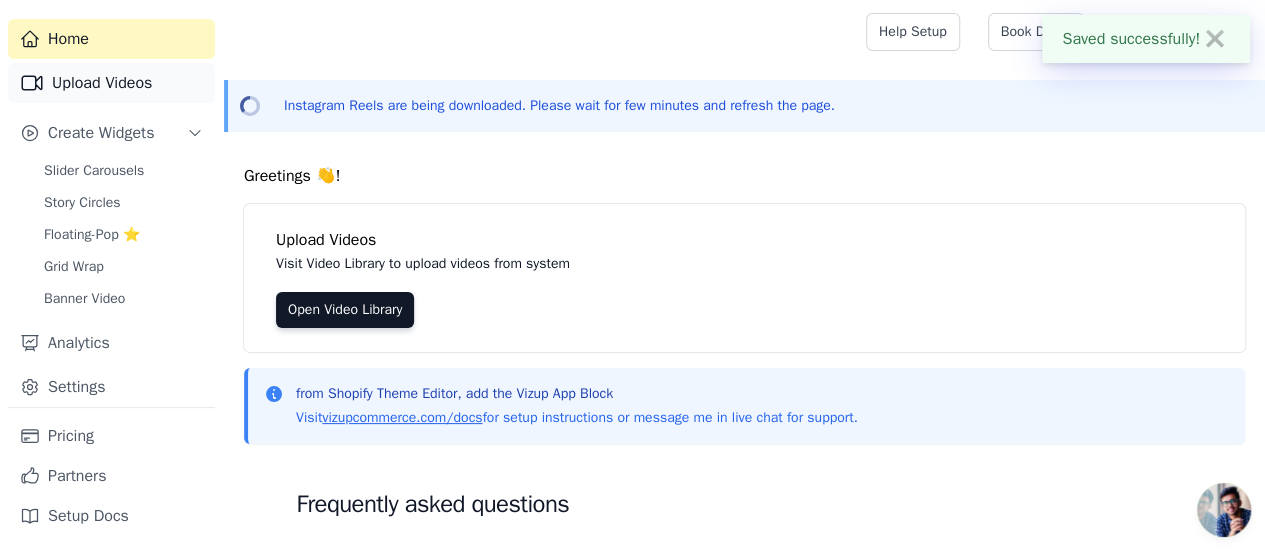 click on "Upload Videos" at bounding box center (111, 83) 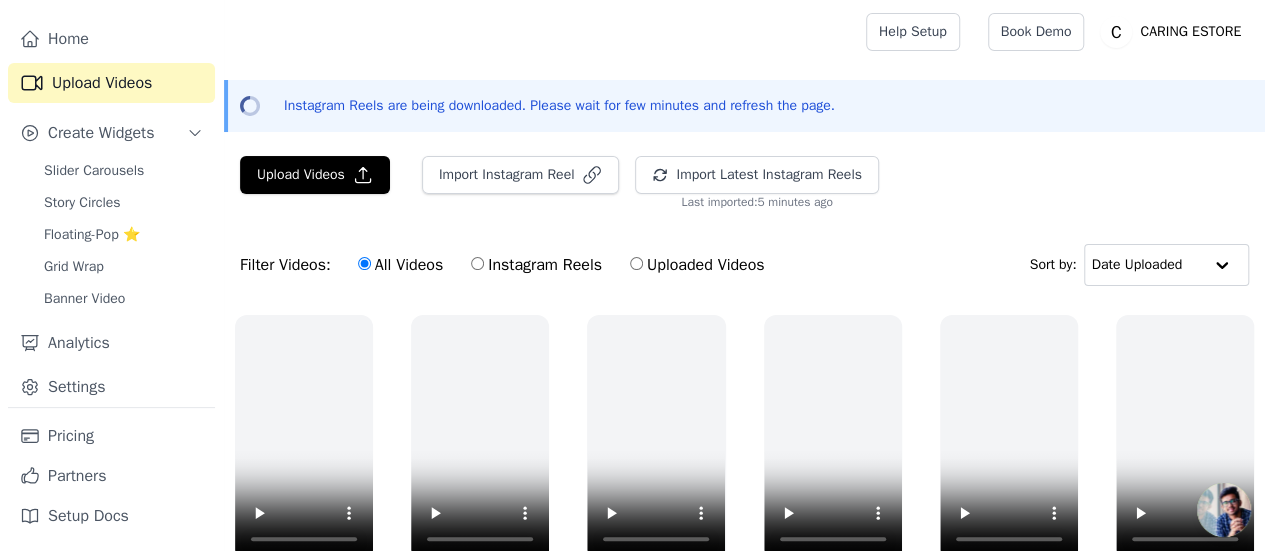 click on "Uploaded Videos" at bounding box center [697, 265] 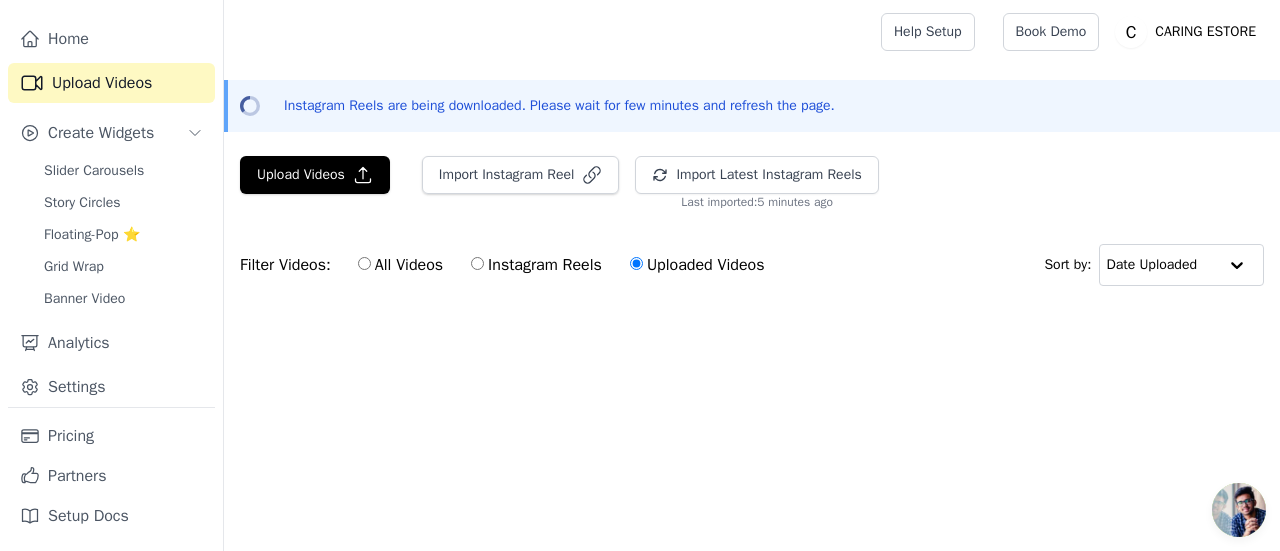 click on "All Videos" at bounding box center (400, 265) 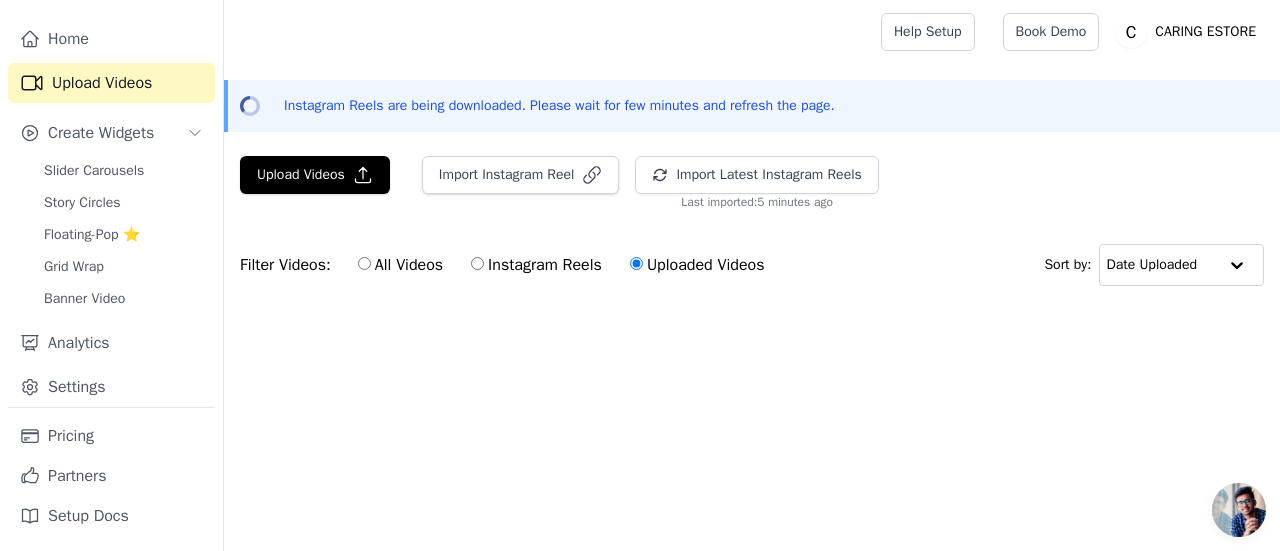 radio on "true" 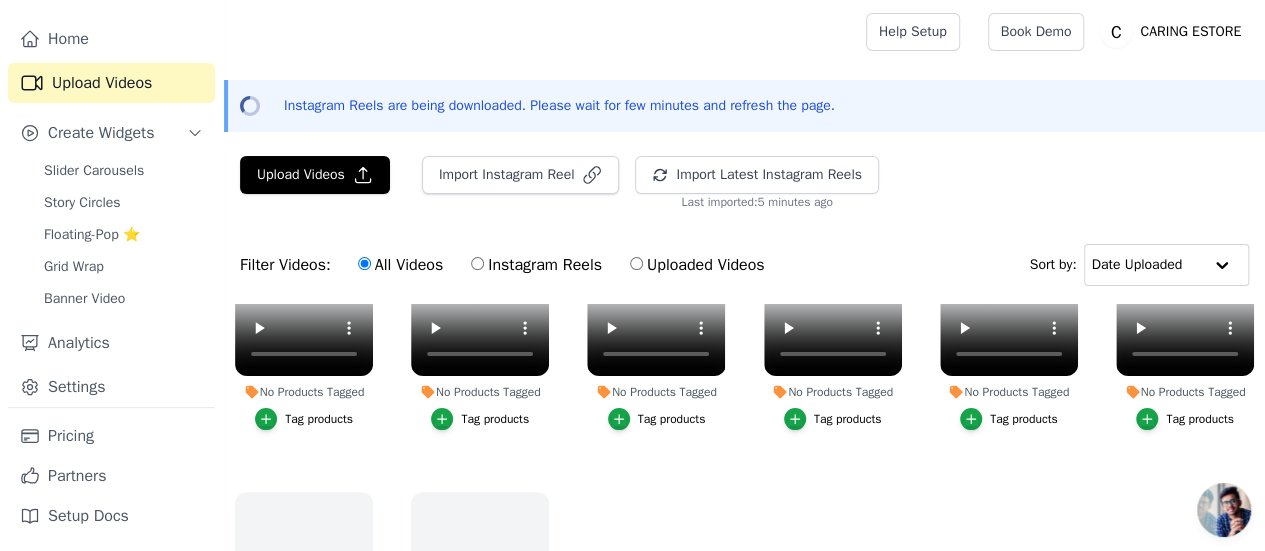 scroll, scrollTop: 911, scrollLeft: 0, axis: vertical 